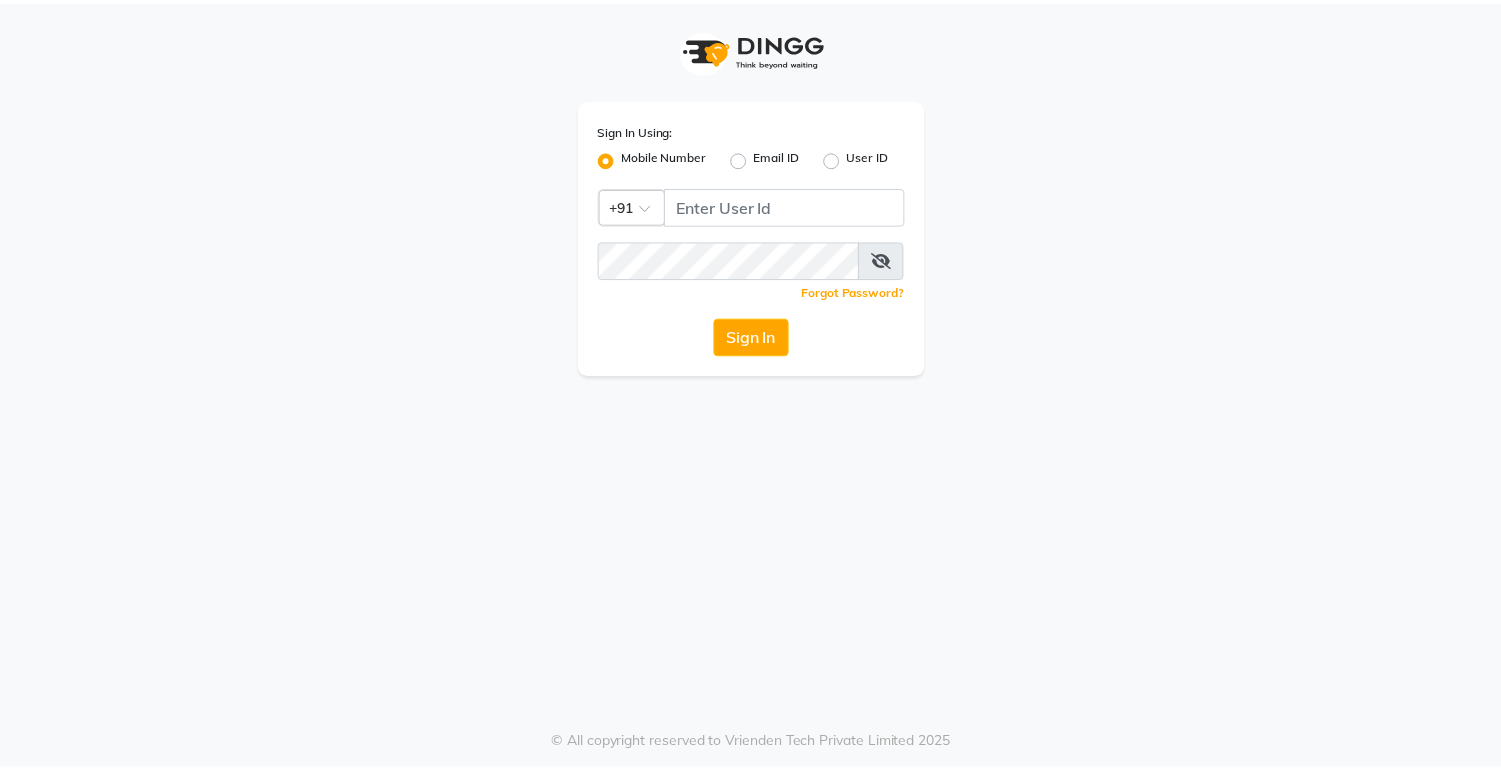 scroll, scrollTop: 0, scrollLeft: 0, axis: both 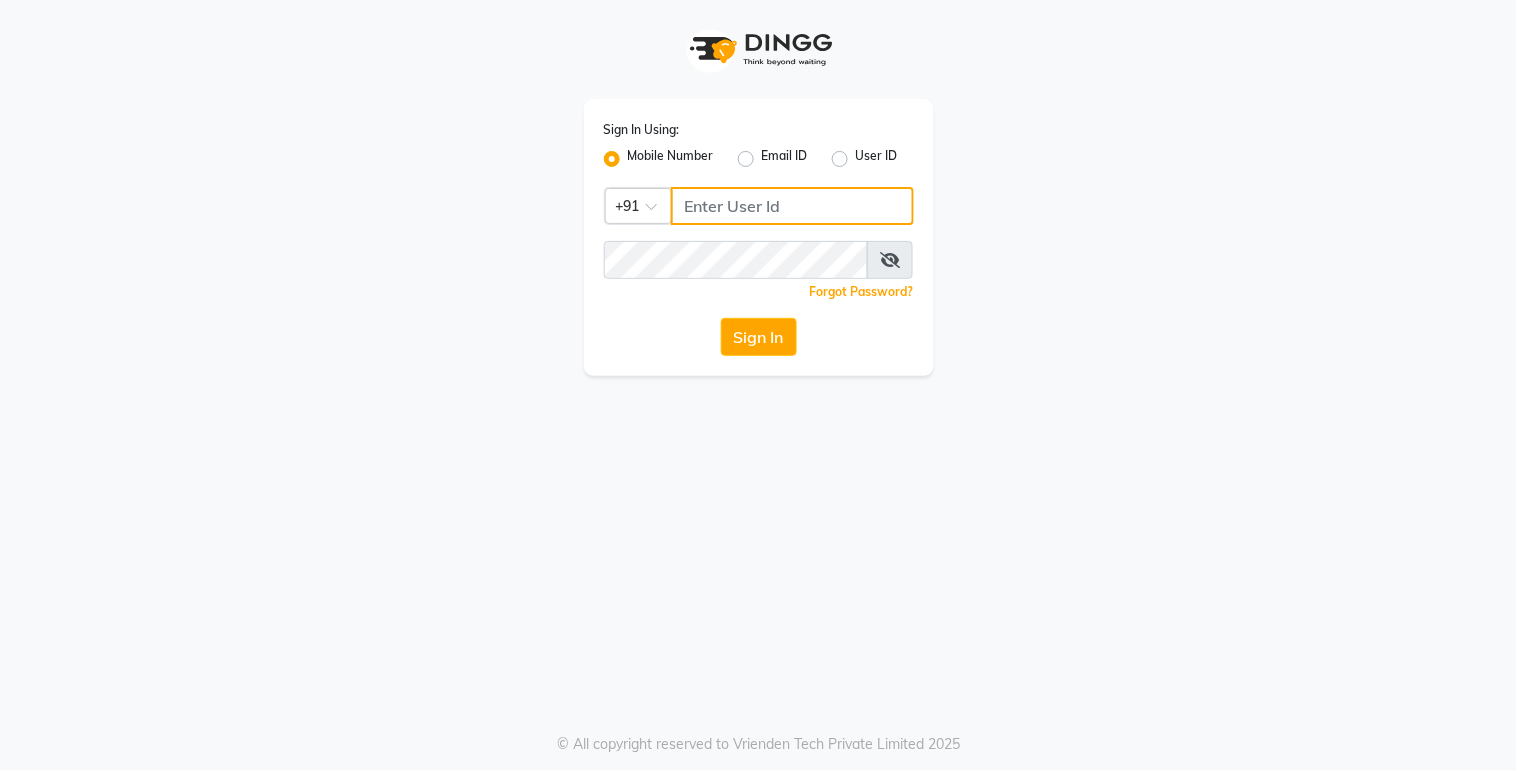 type on "[PHONE]" 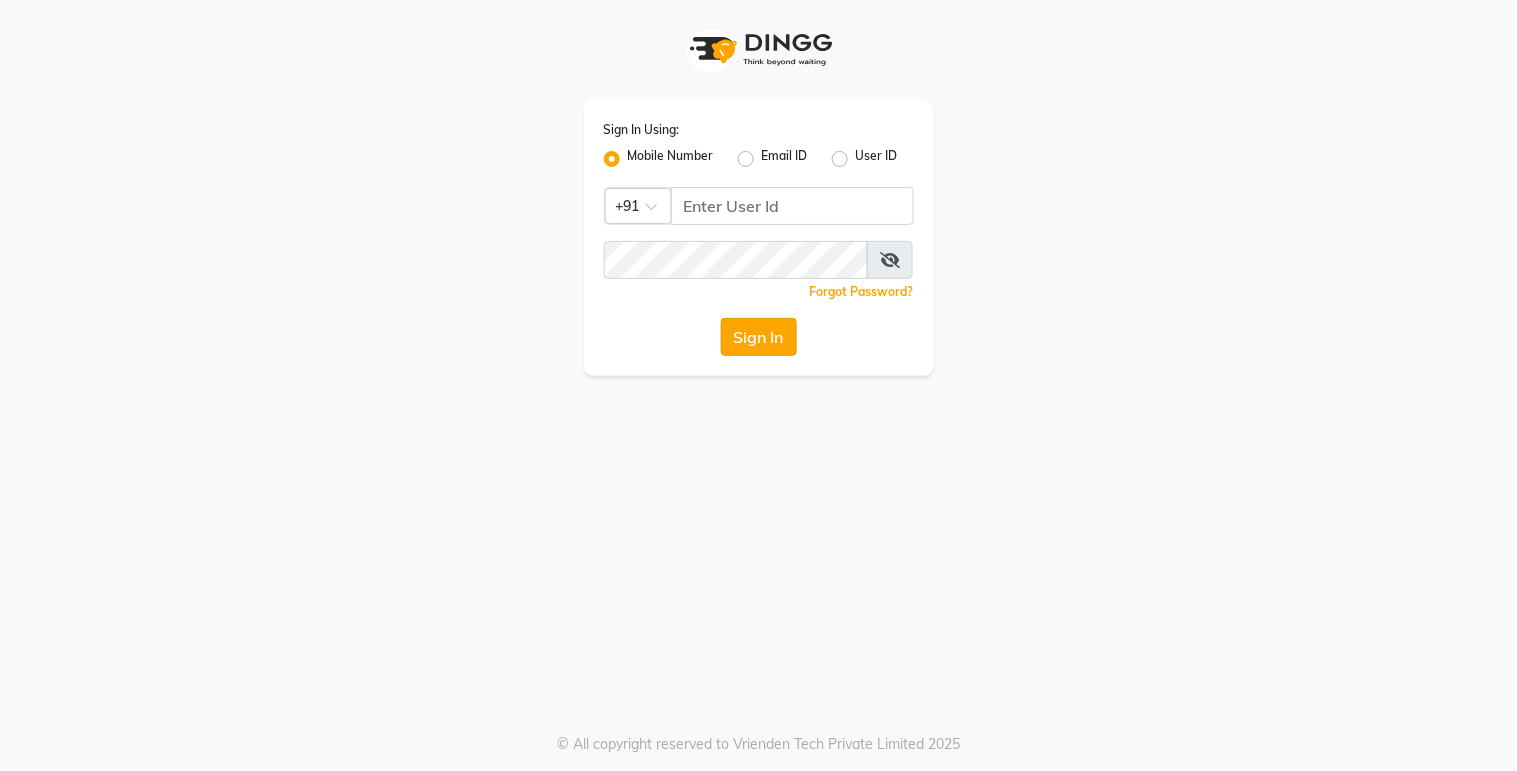 drag, startPoint x: 0, startPoint y: 0, endPoint x: 773, endPoint y: 331, distance: 840.8864 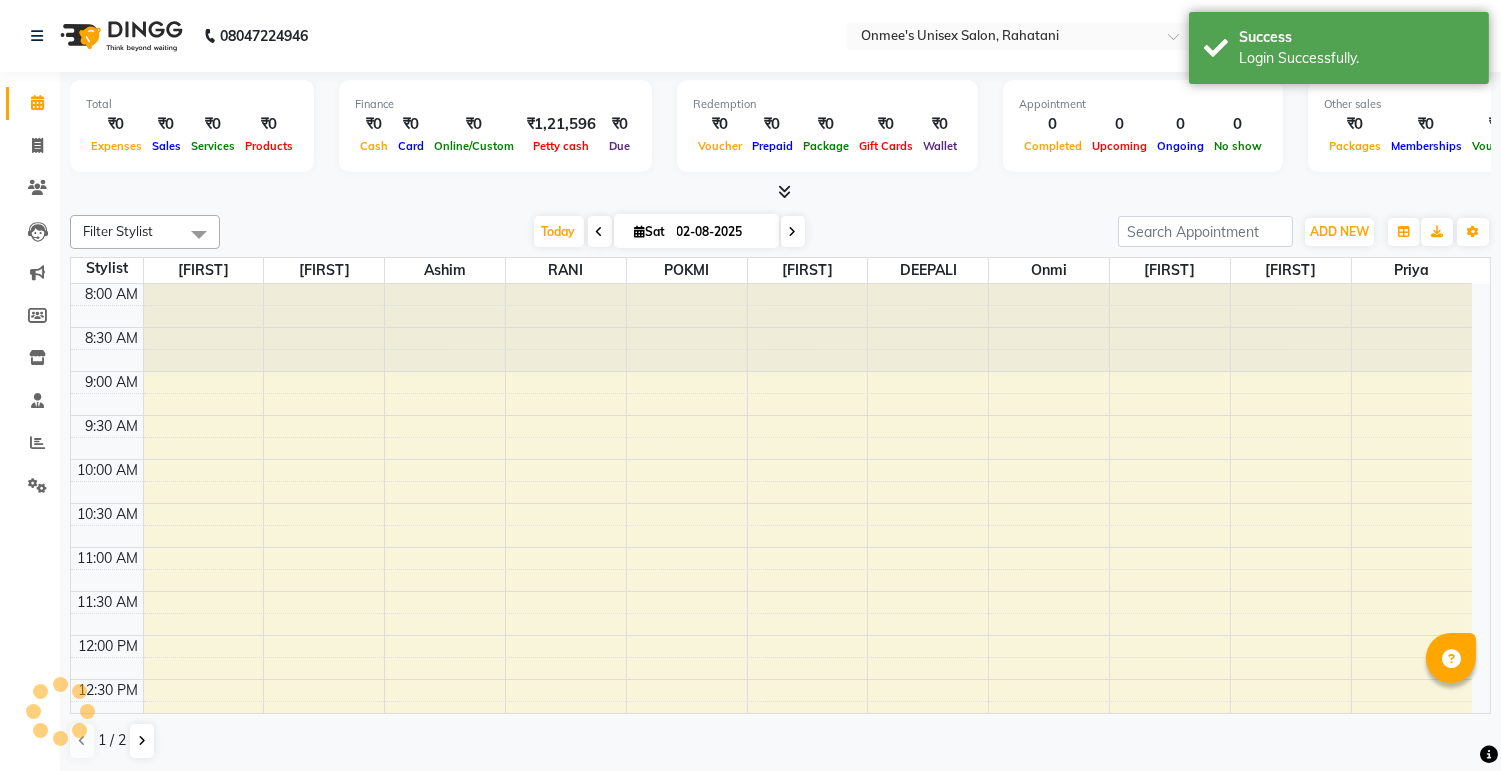 scroll, scrollTop: 0, scrollLeft: 0, axis: both 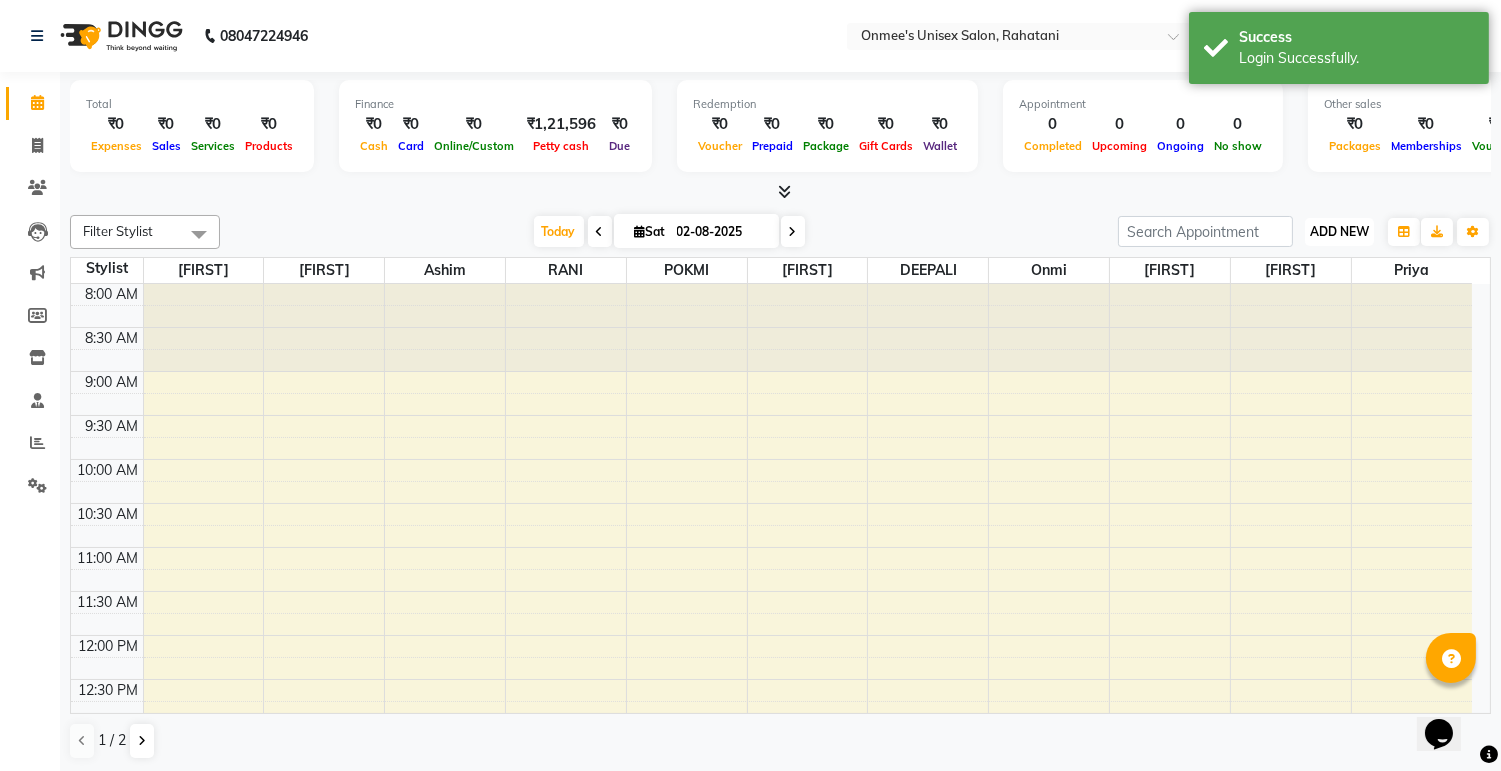 click on "ADD NEW" at bounding box center (1339, 231) 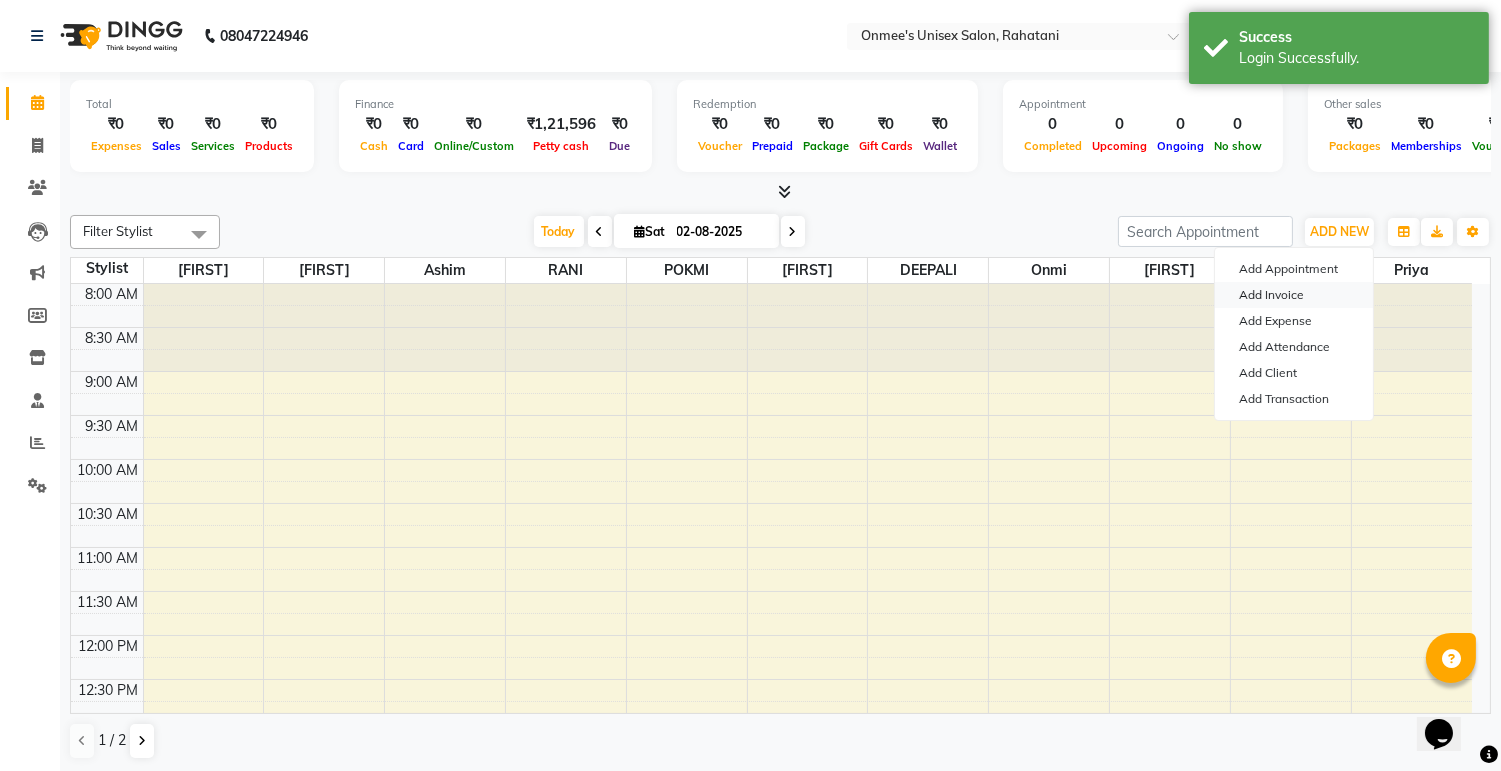 click on "Add Invoice" at bounding box center (1294, 295) 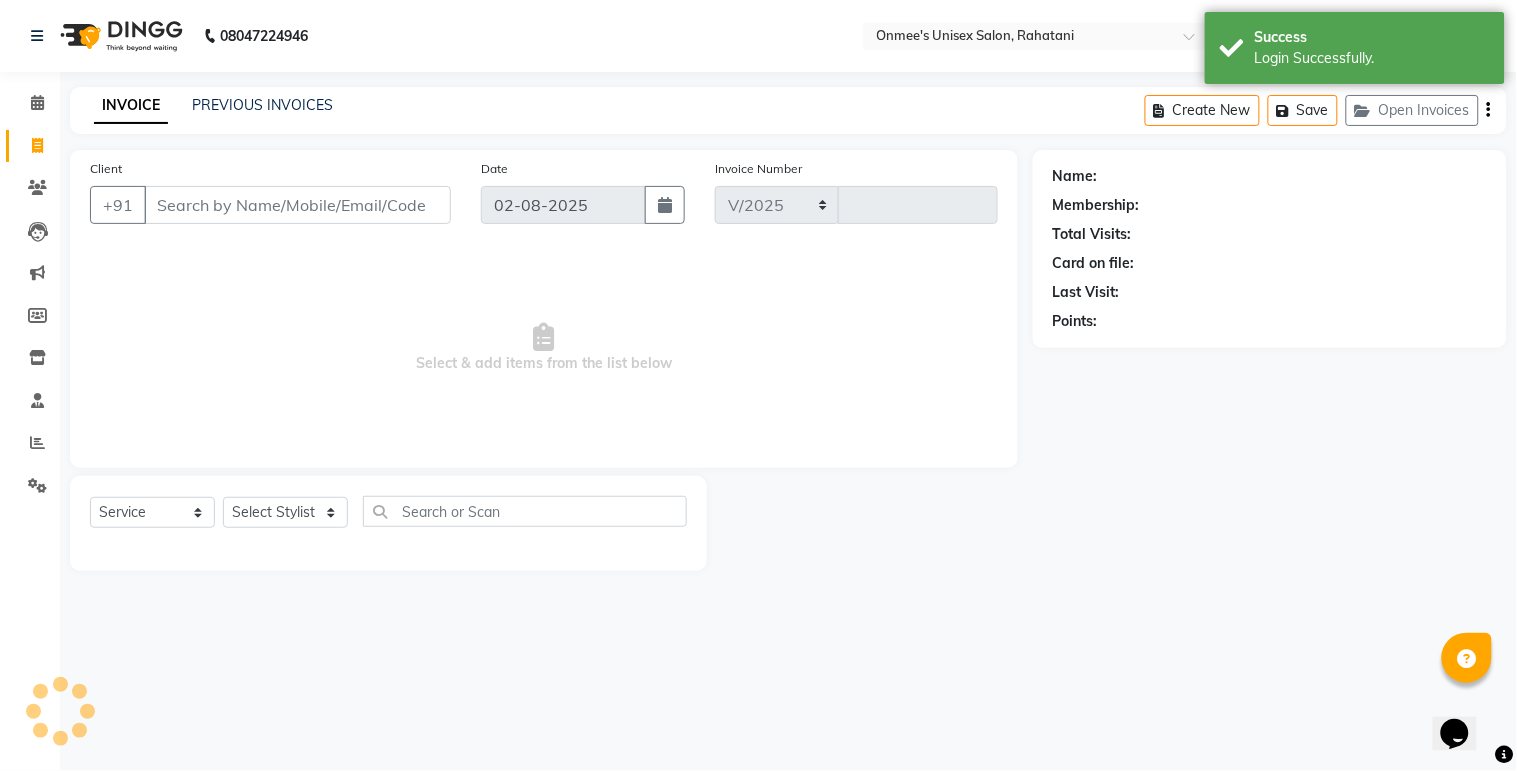 select on "8273" 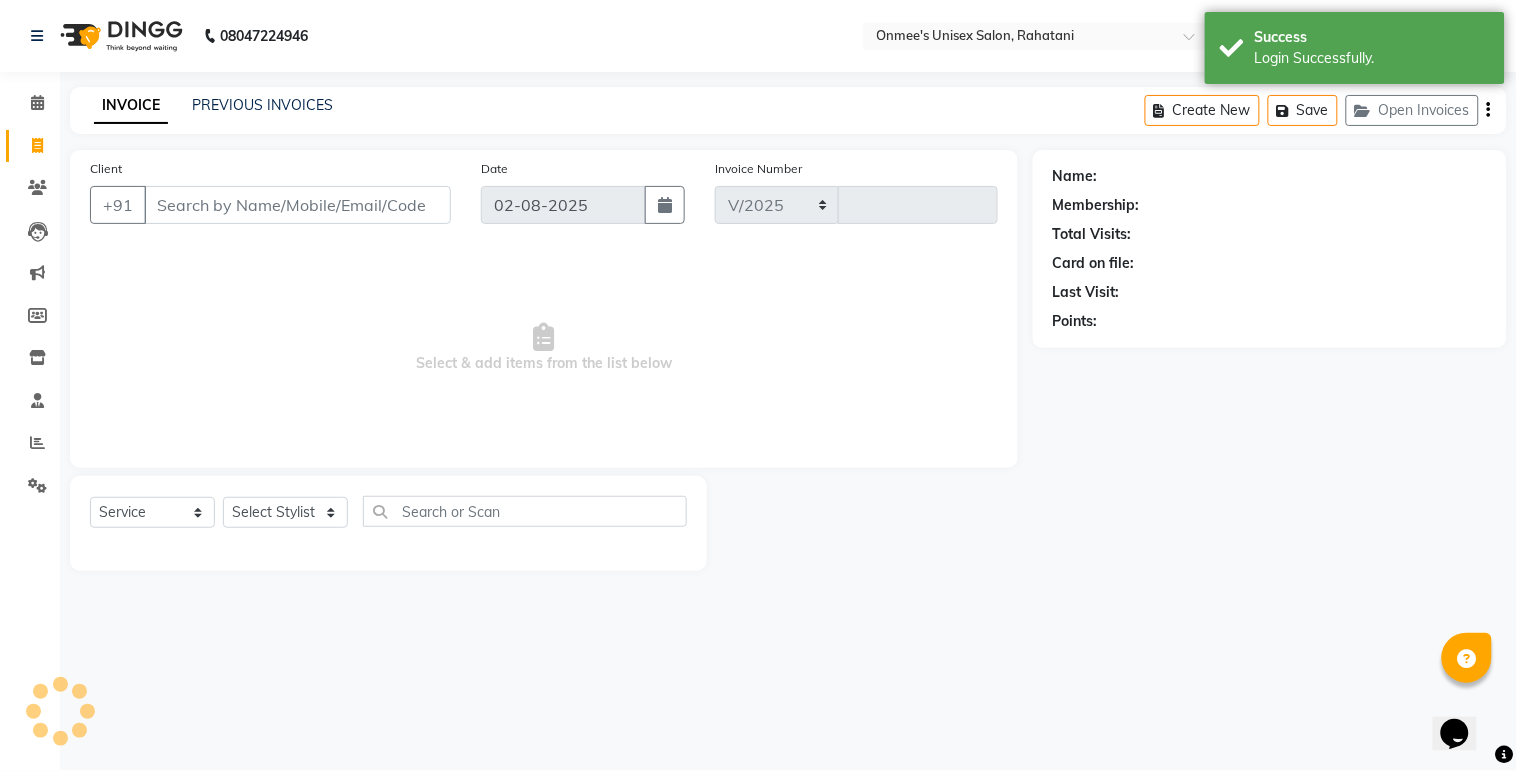 type on "0390" 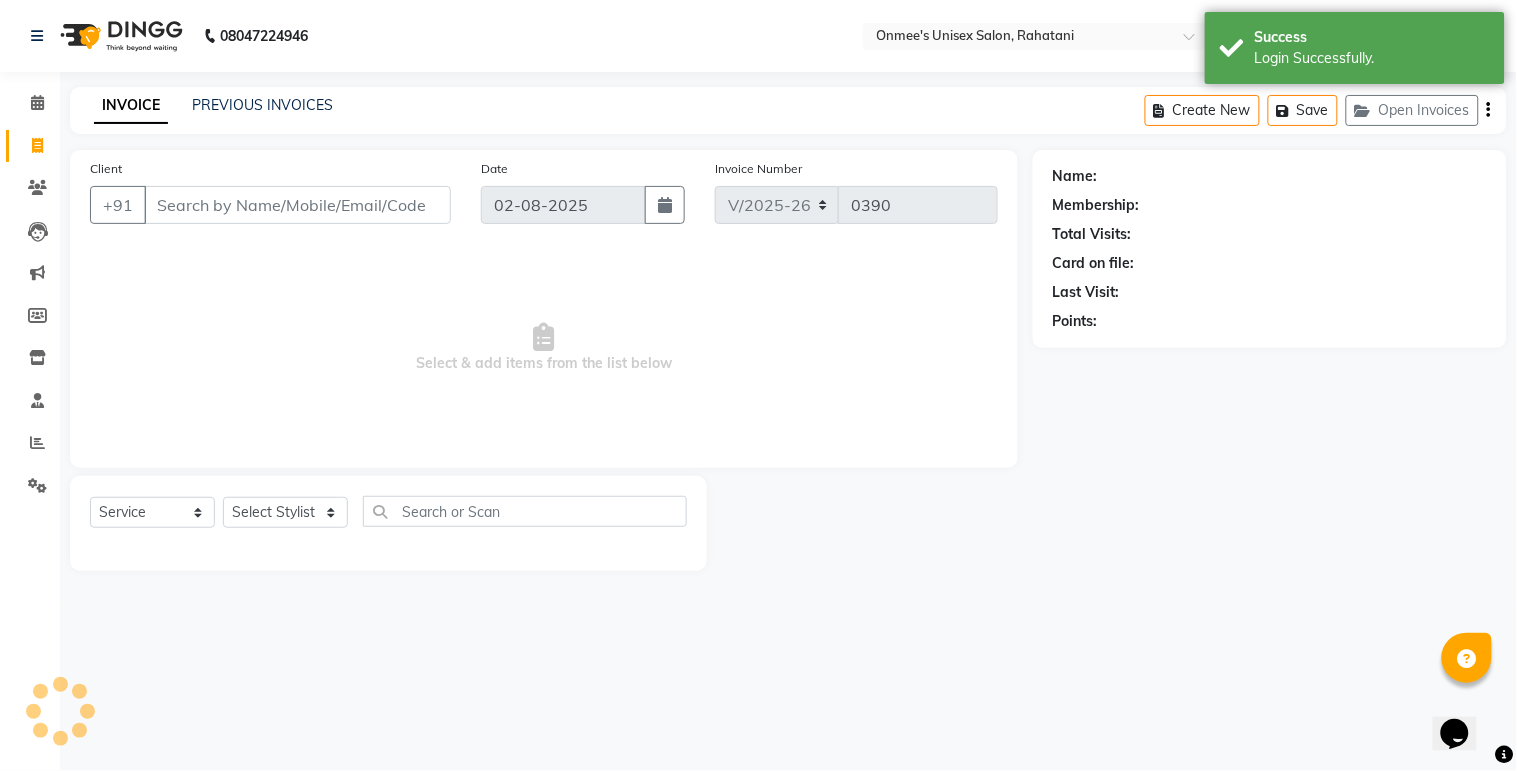 select on "79756" 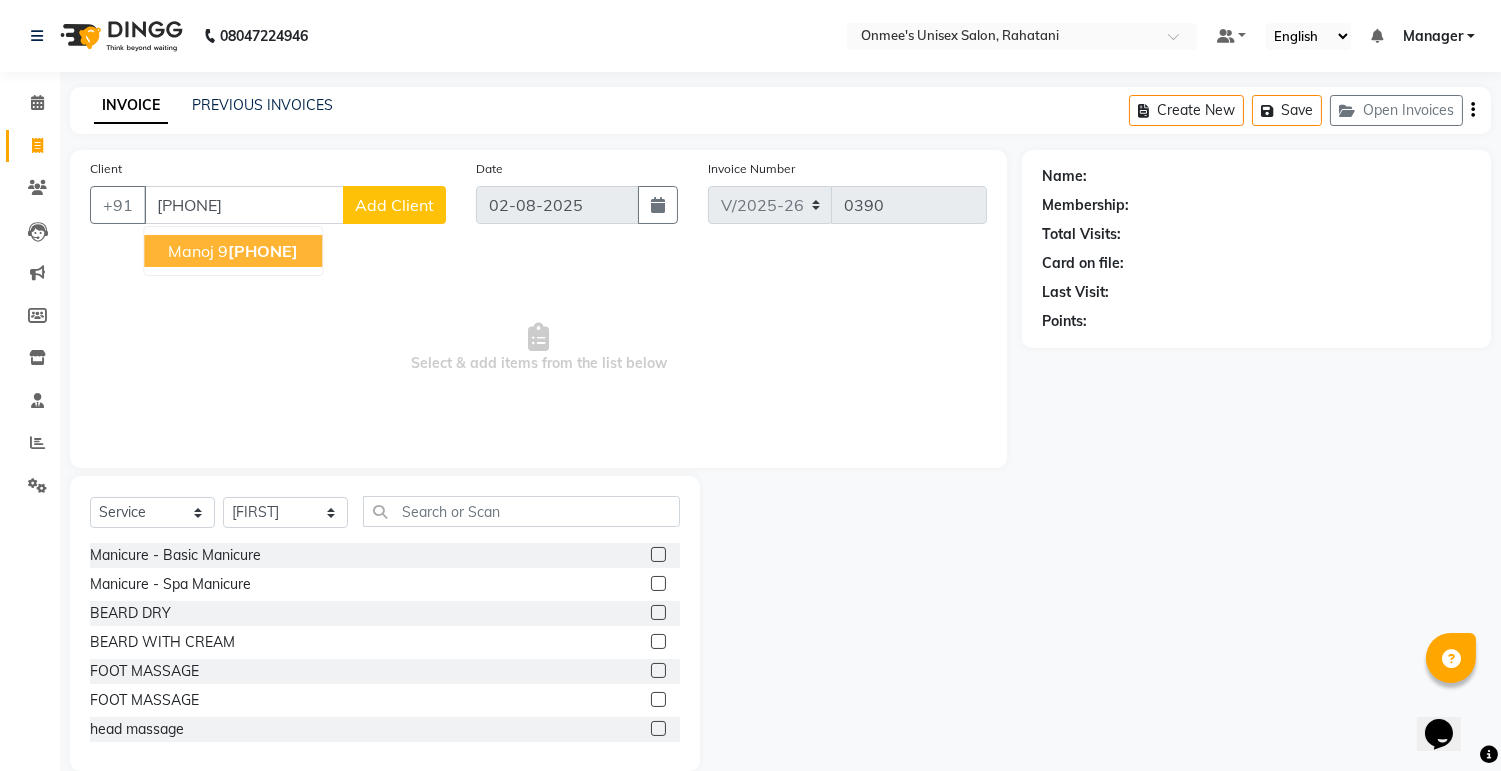 click on "[PHONE]" at bounding box center [263, 251] 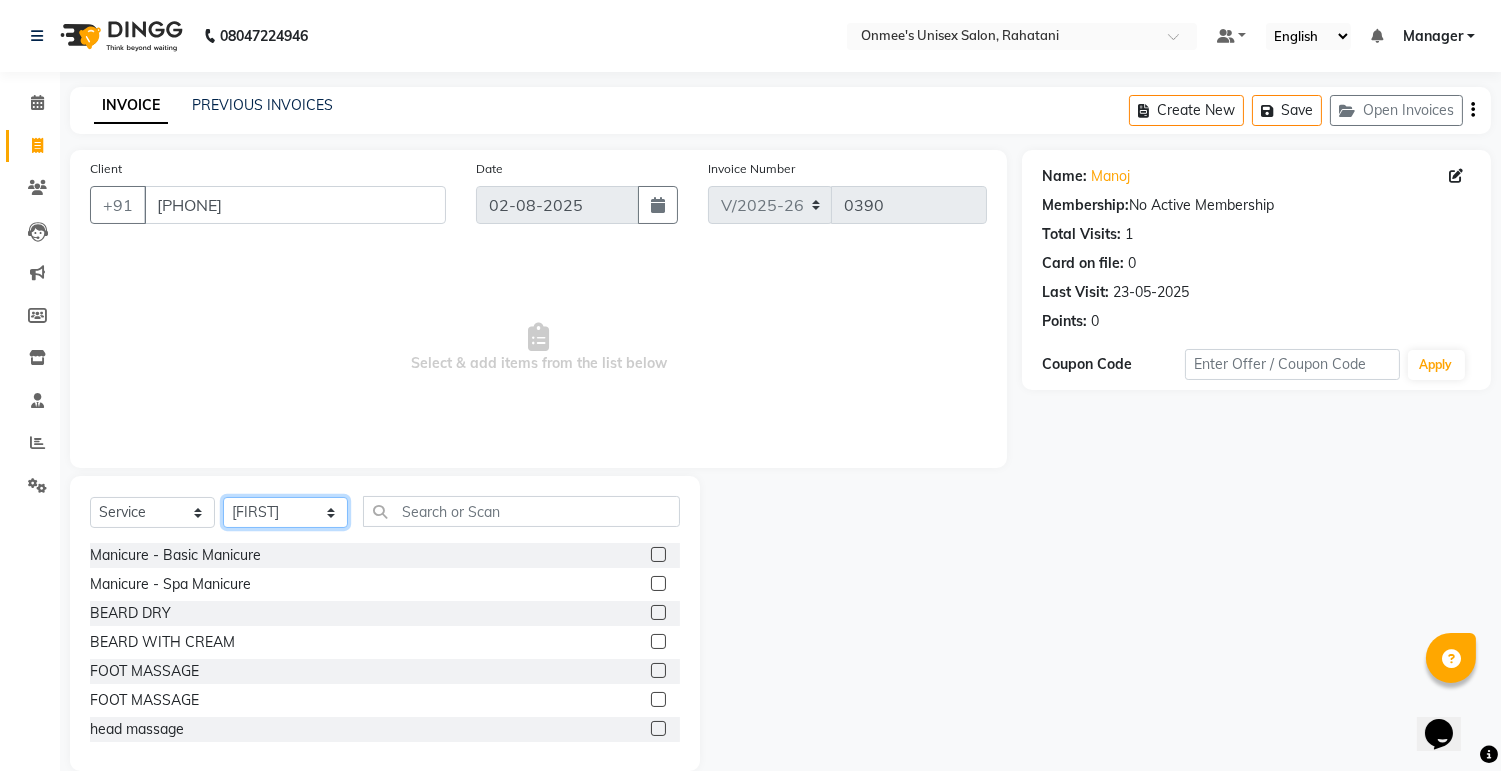 click on "Select Stylist [FIRST] [LAST] [FIRST] [FIRST] Manager [FIRST] [FIRST] [FIRST] [FIRST] [LAST] [LAST] [LAST]" 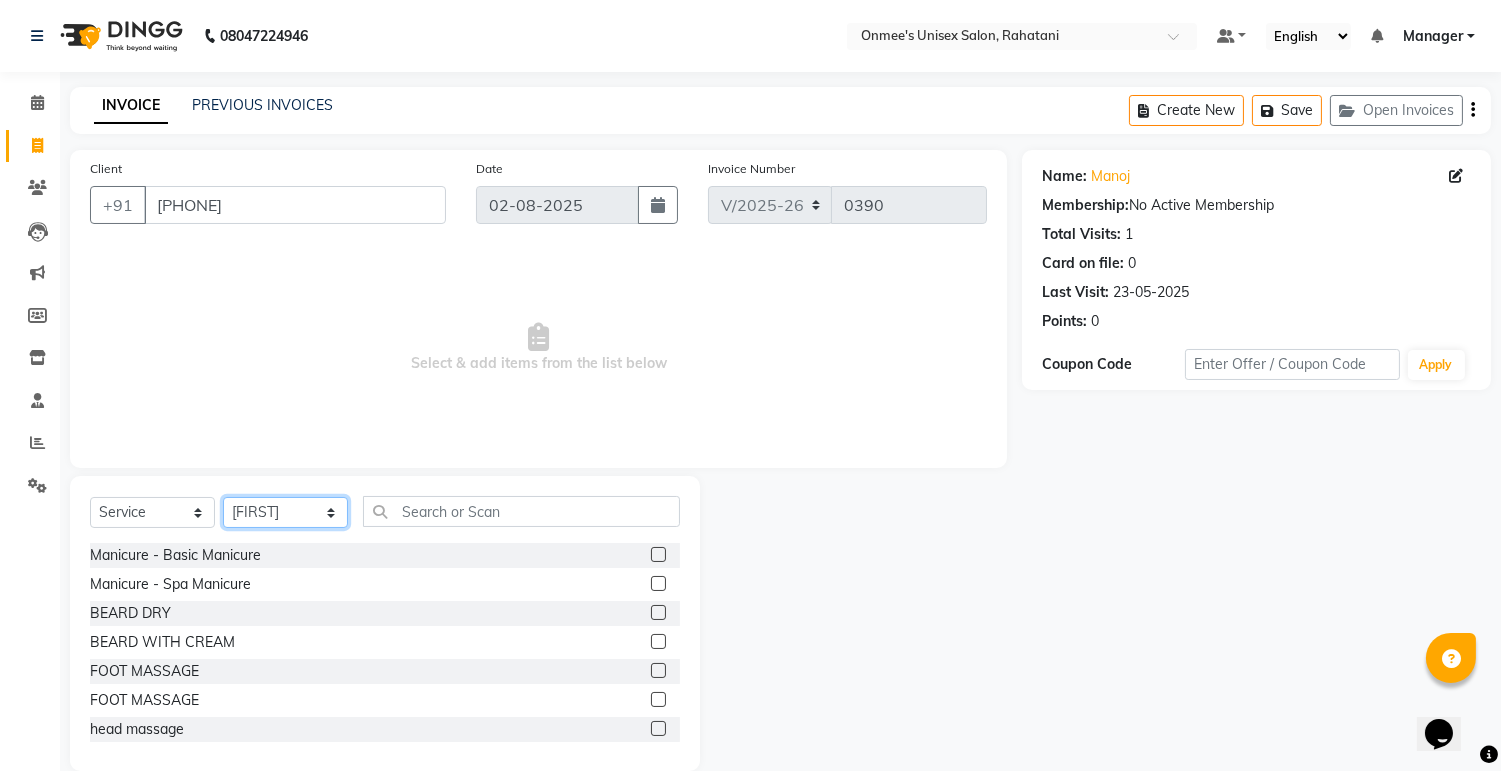 select on "85454" 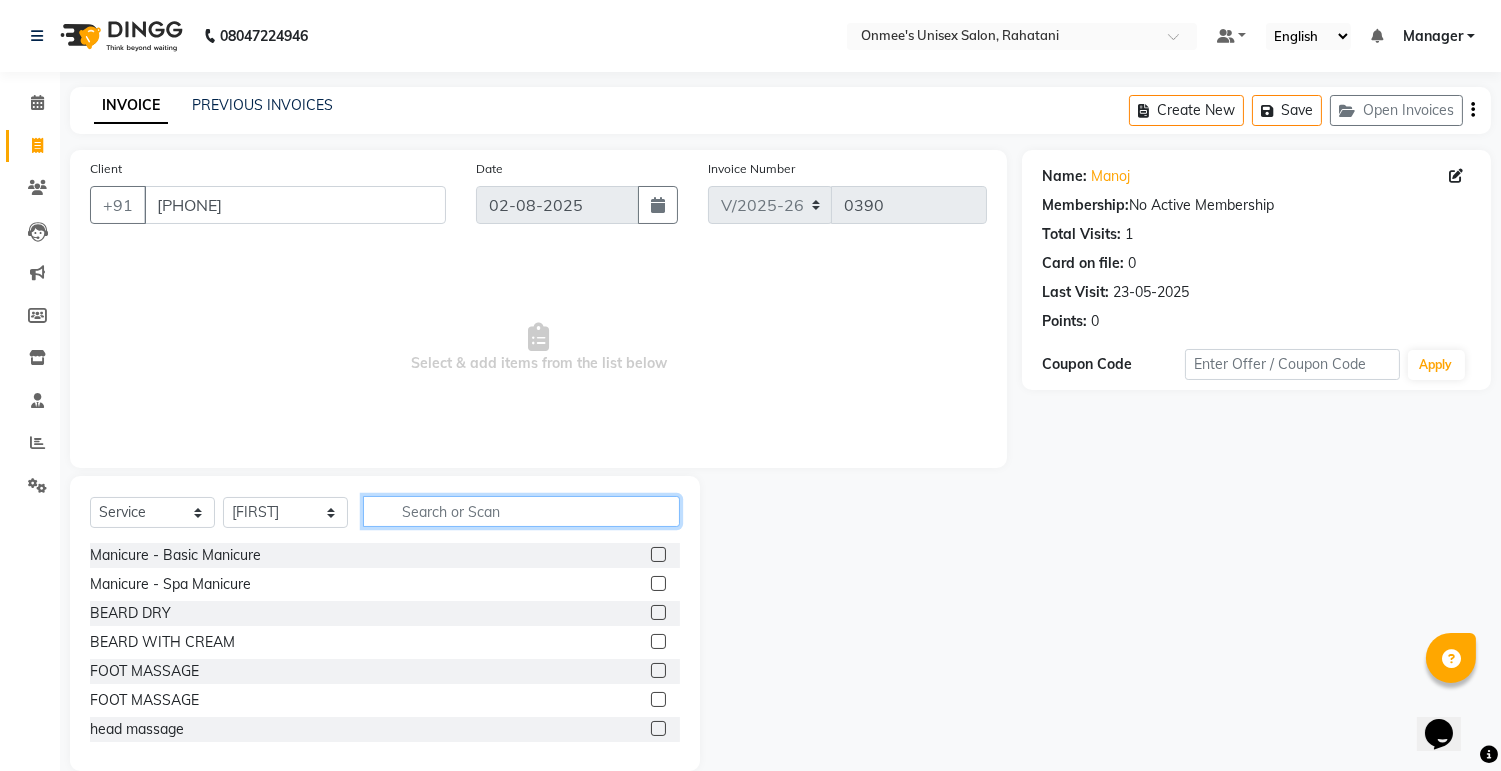 click 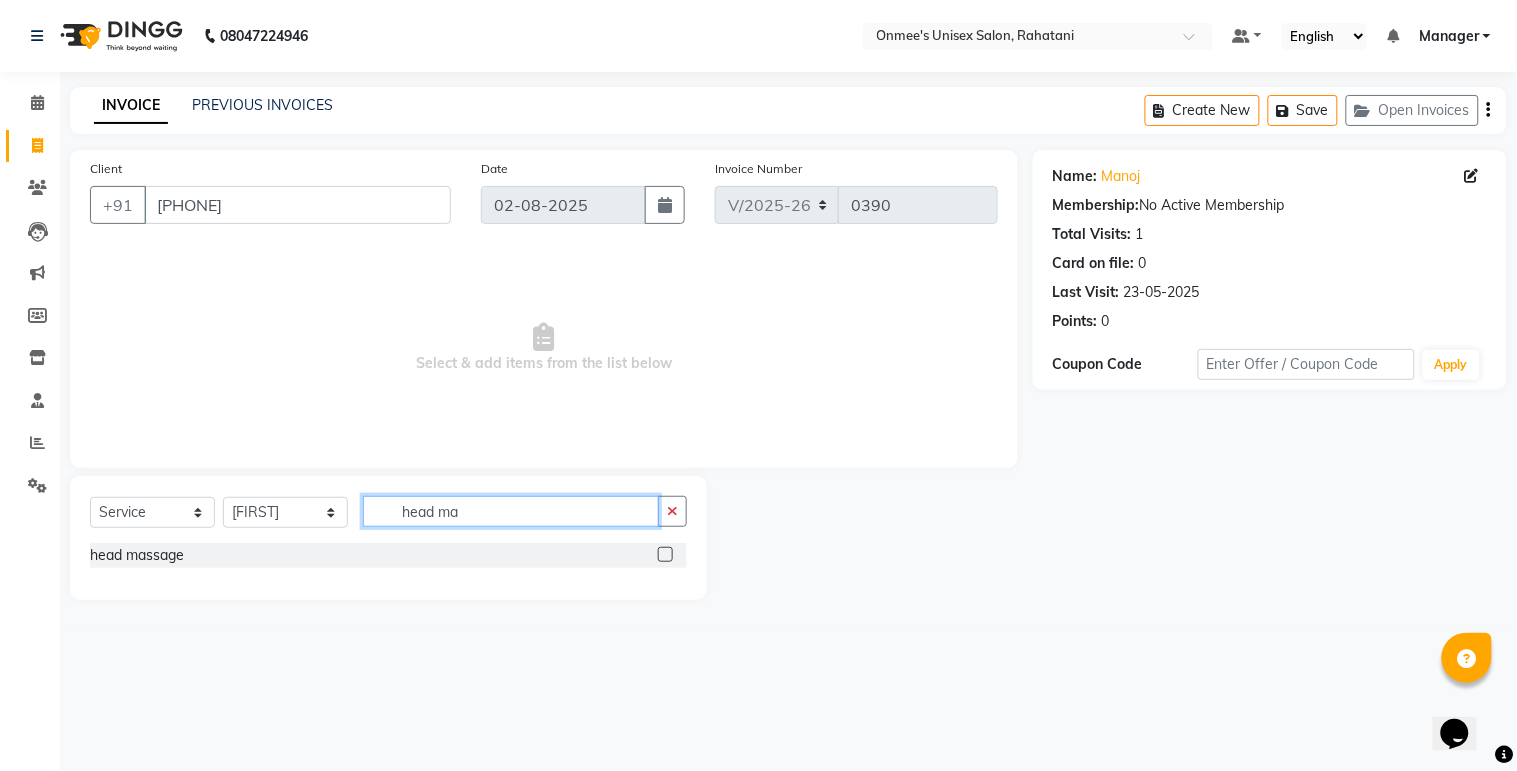 type on "head ma" 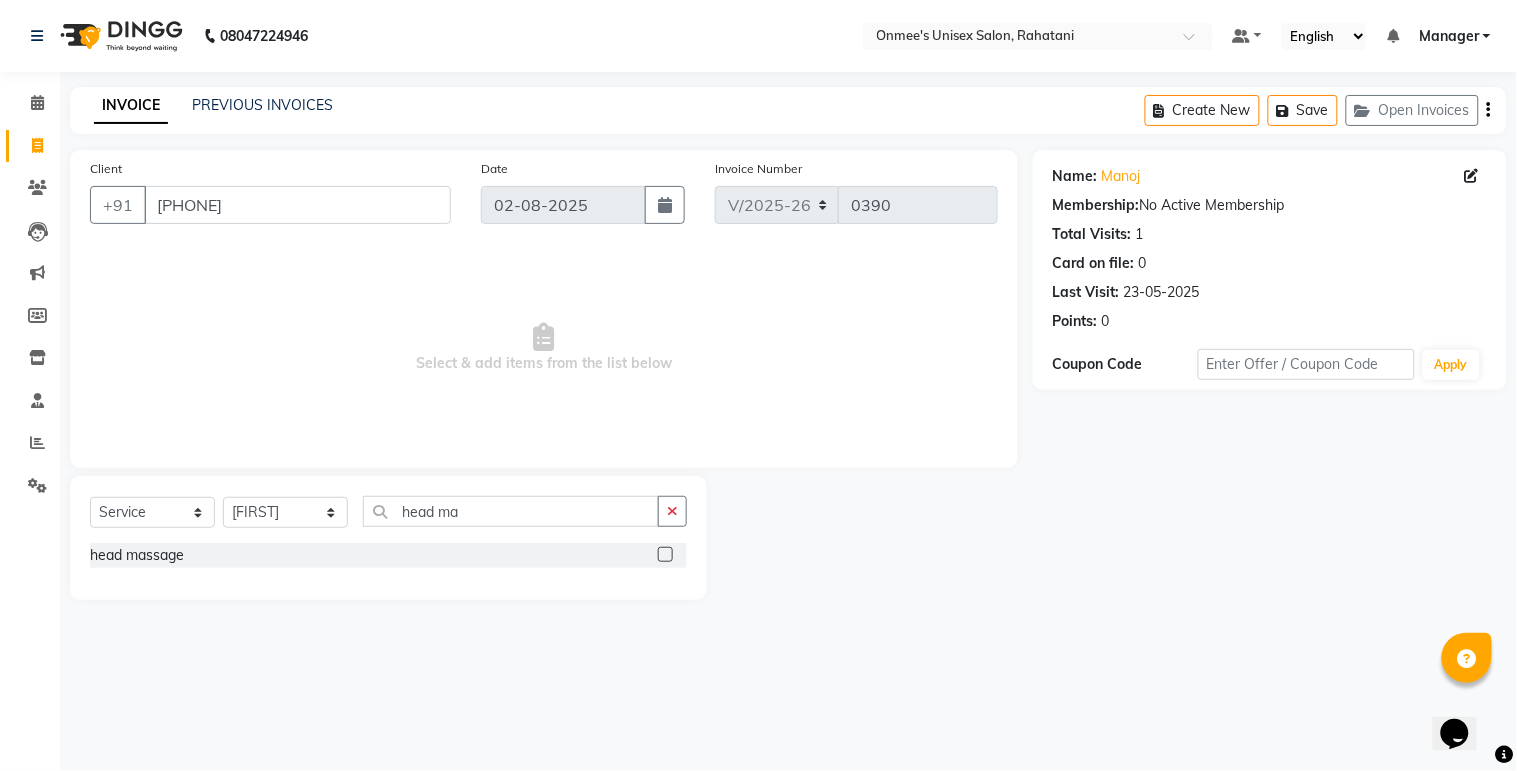click 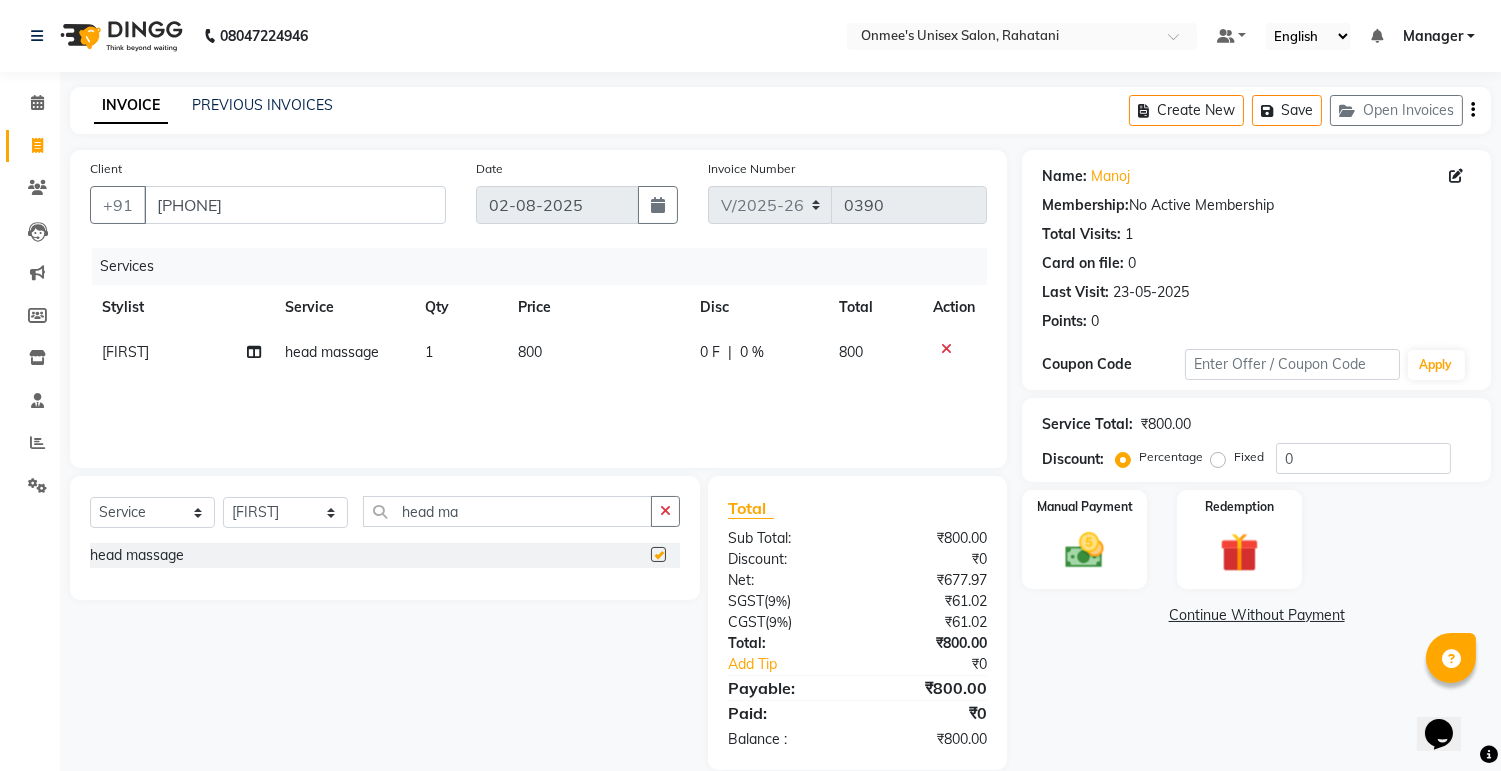checkbox on "false" 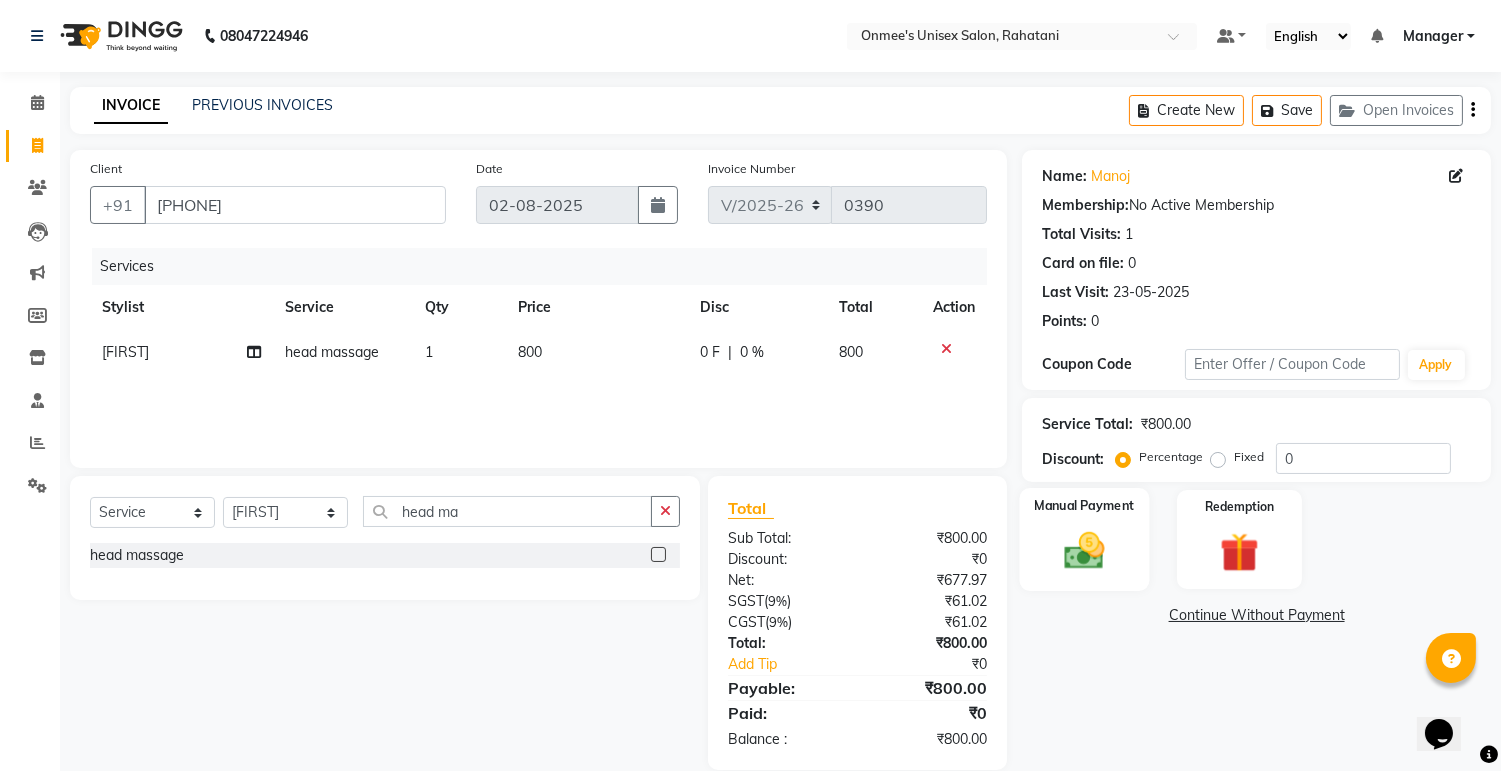 click 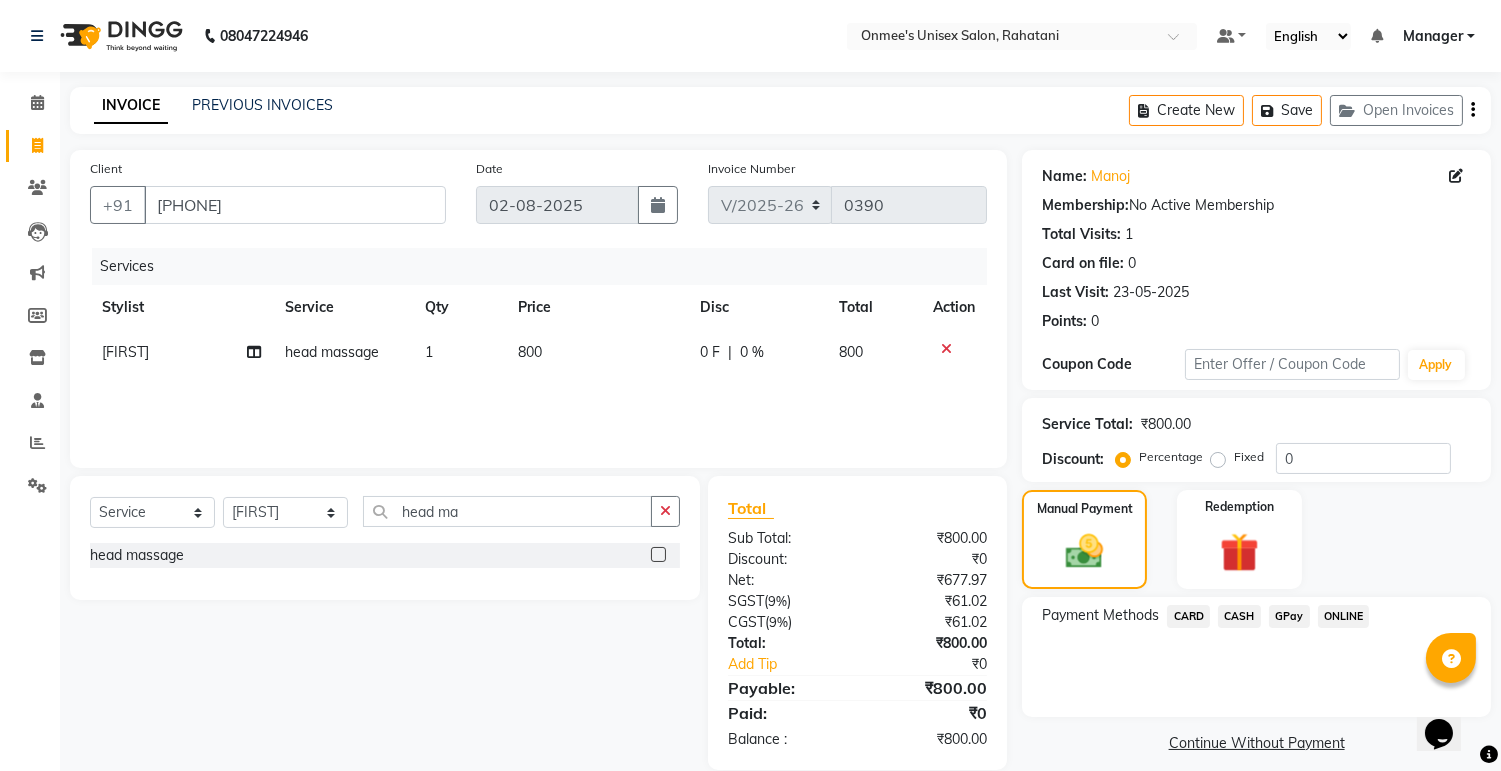 click on "ONLINE" 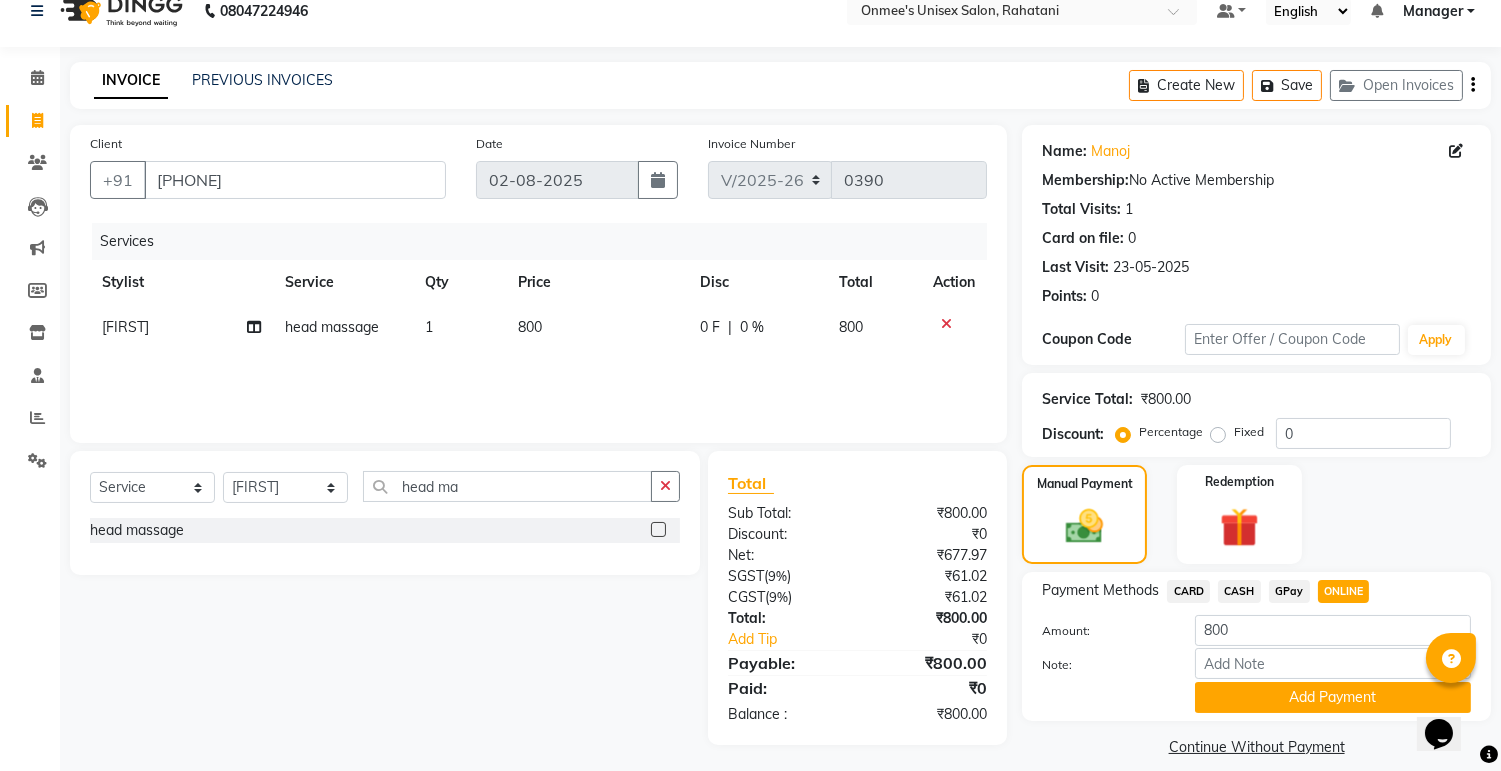 scroll, scrollTop: 45, scrollLeft: 0, axis: vertical 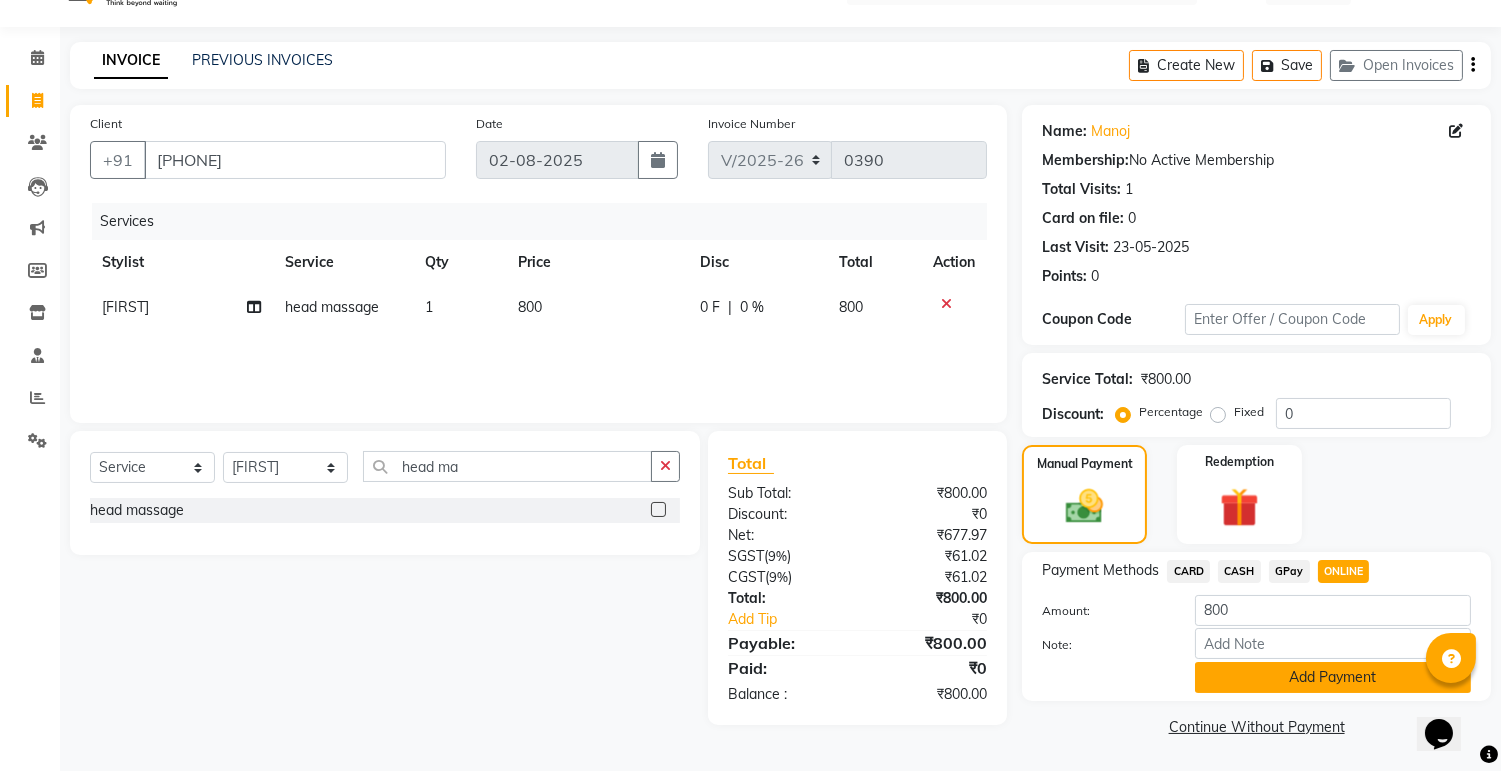 click on "Add Payment" 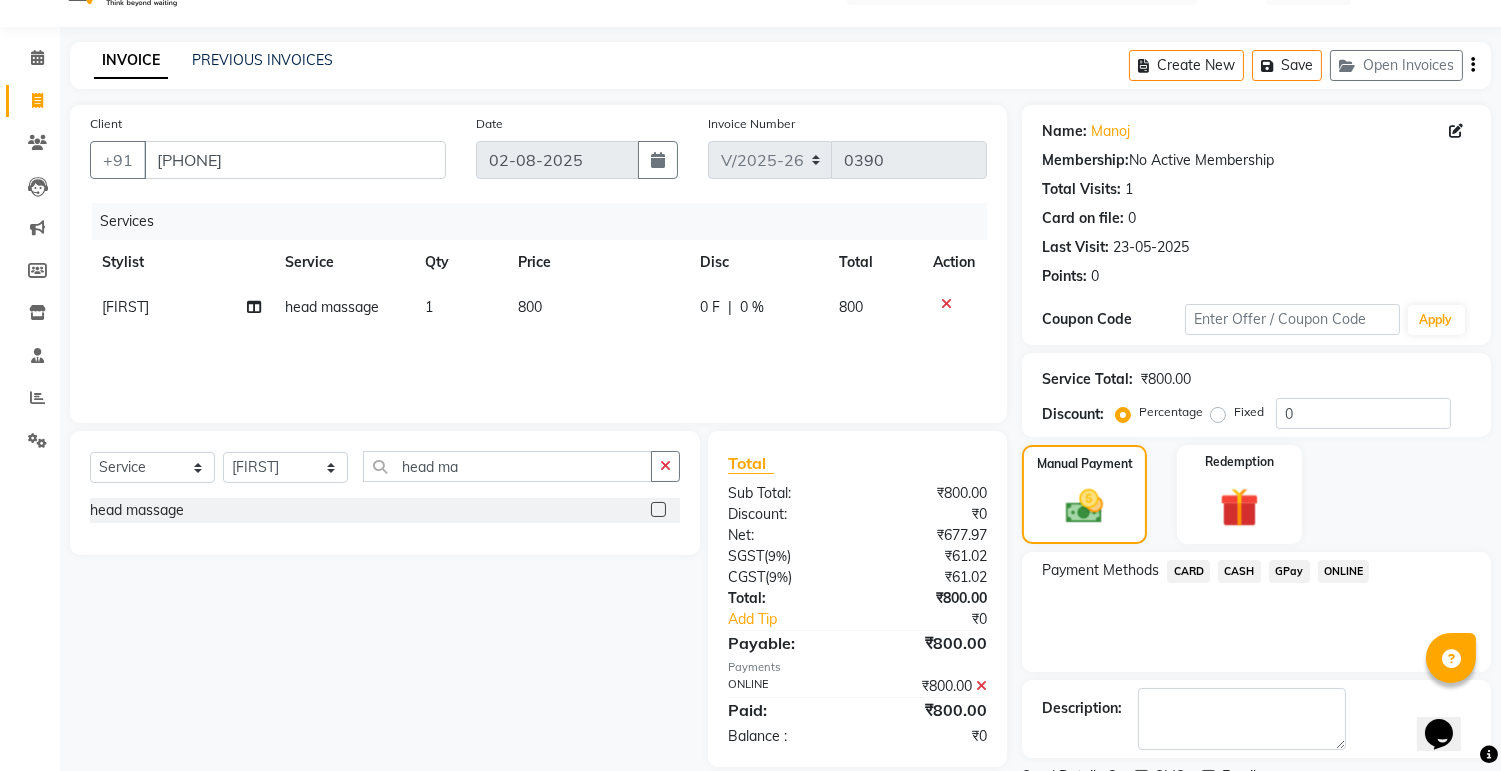 scroll, scrollTop: 128, scrollLeft: 0, axis: vertical 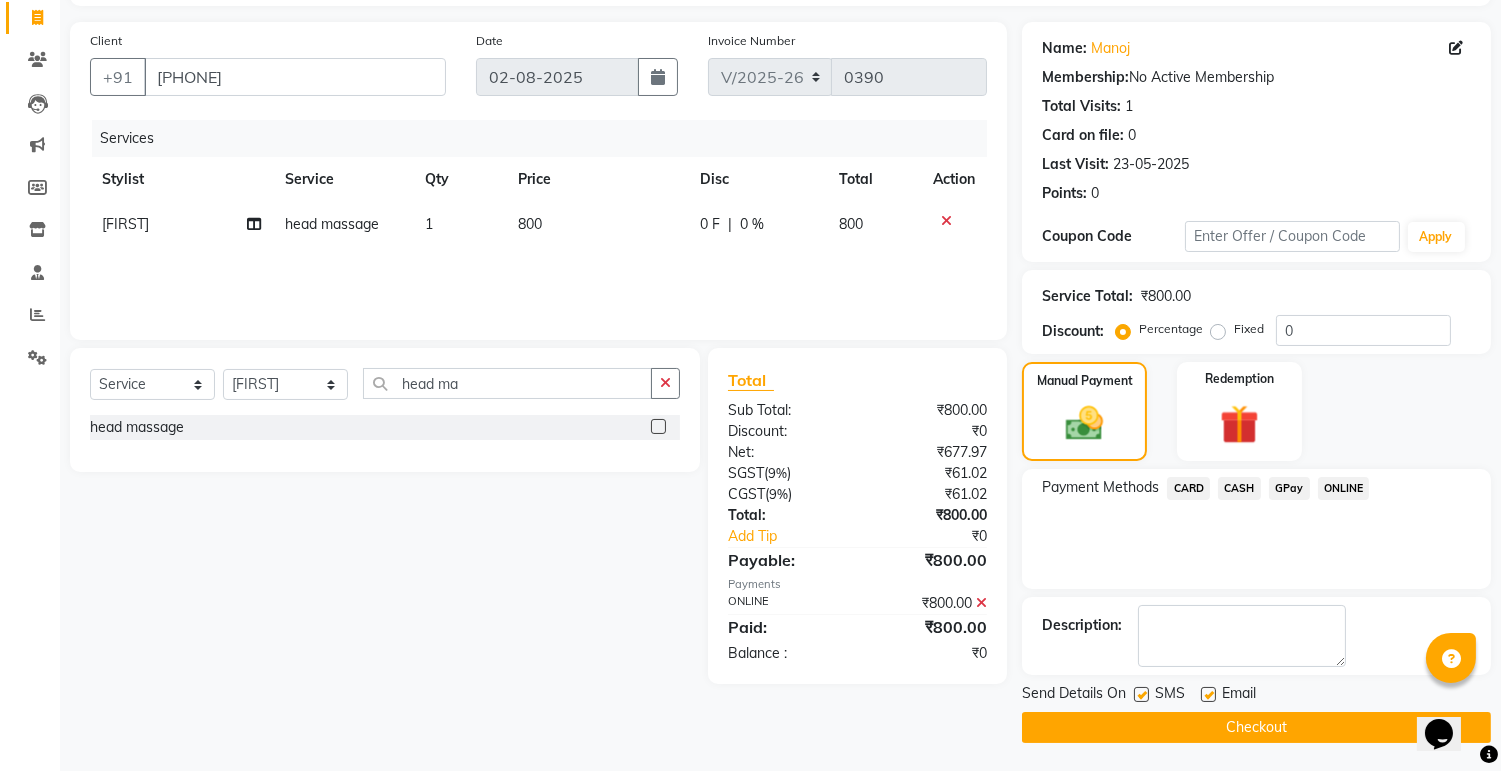 click 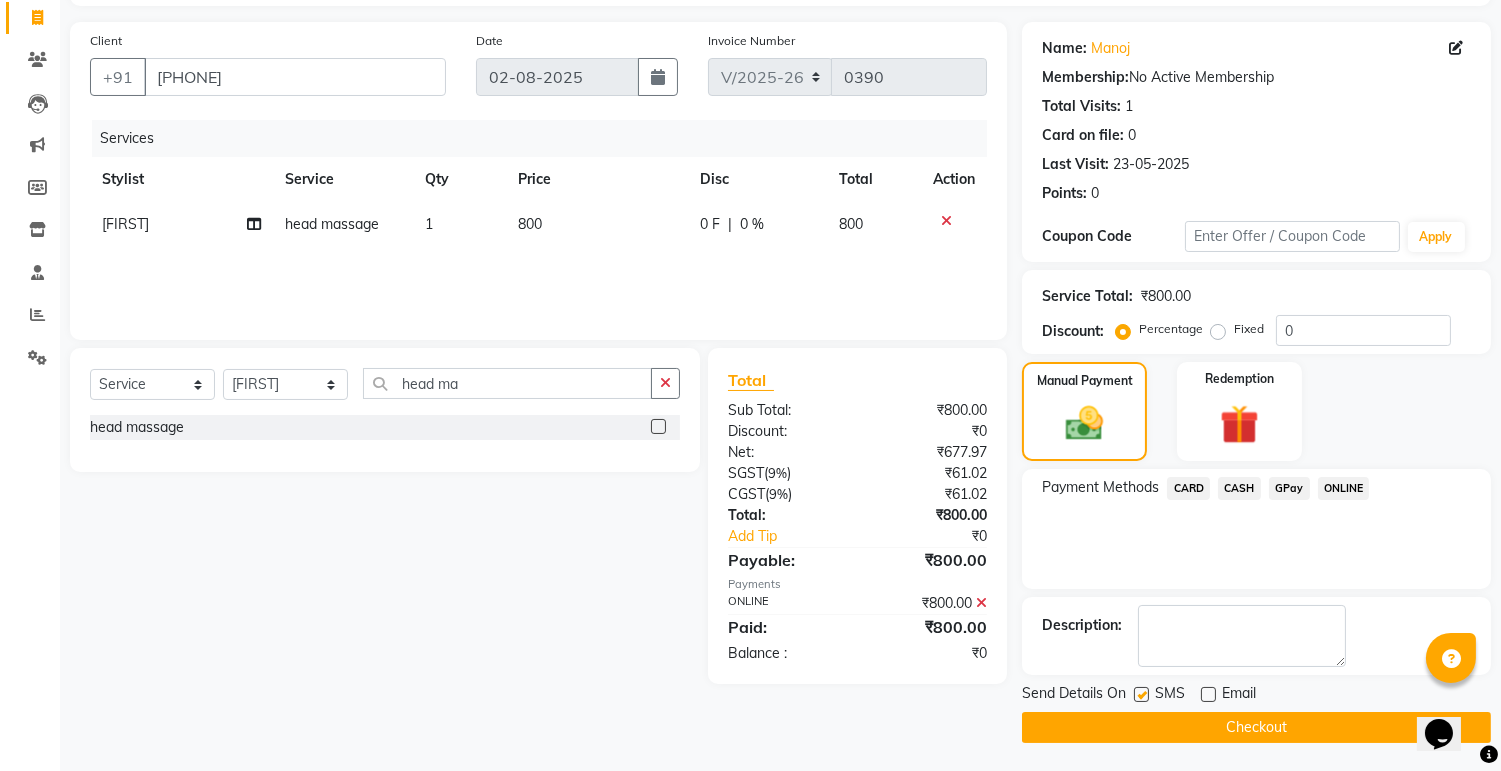 click 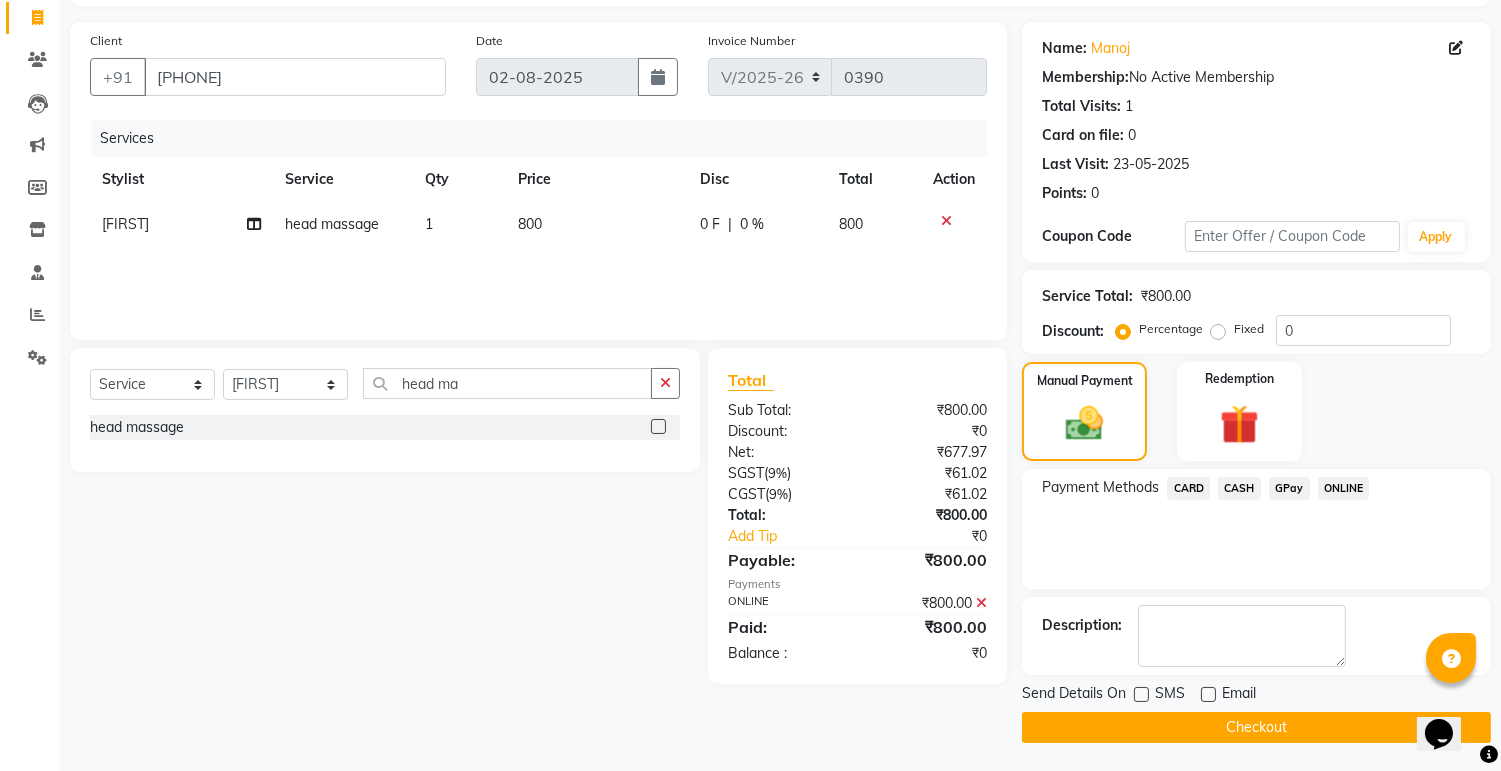 click on "Checkout" 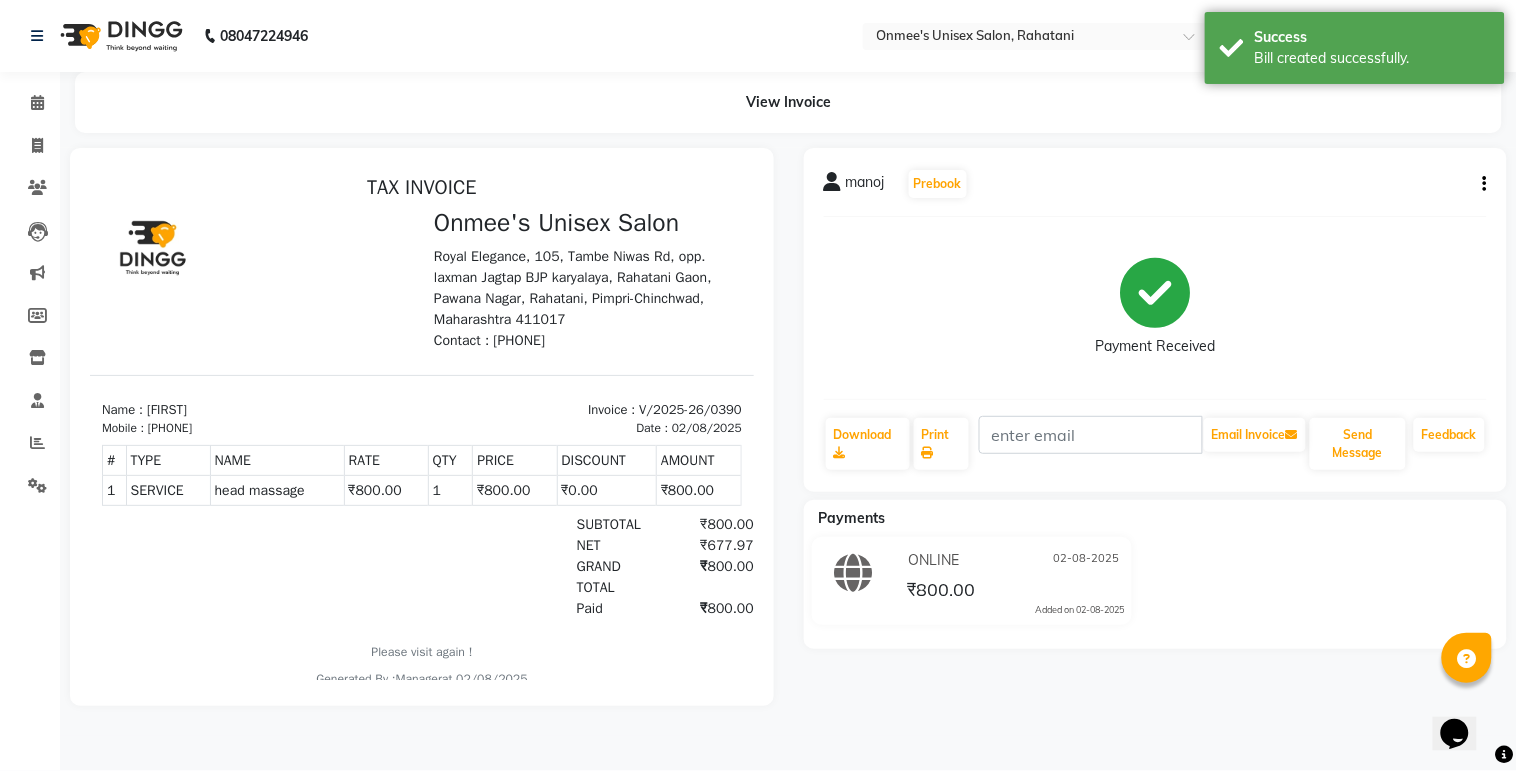 scroll, scrollTop: 0, scrollLeft: 0, axis: both 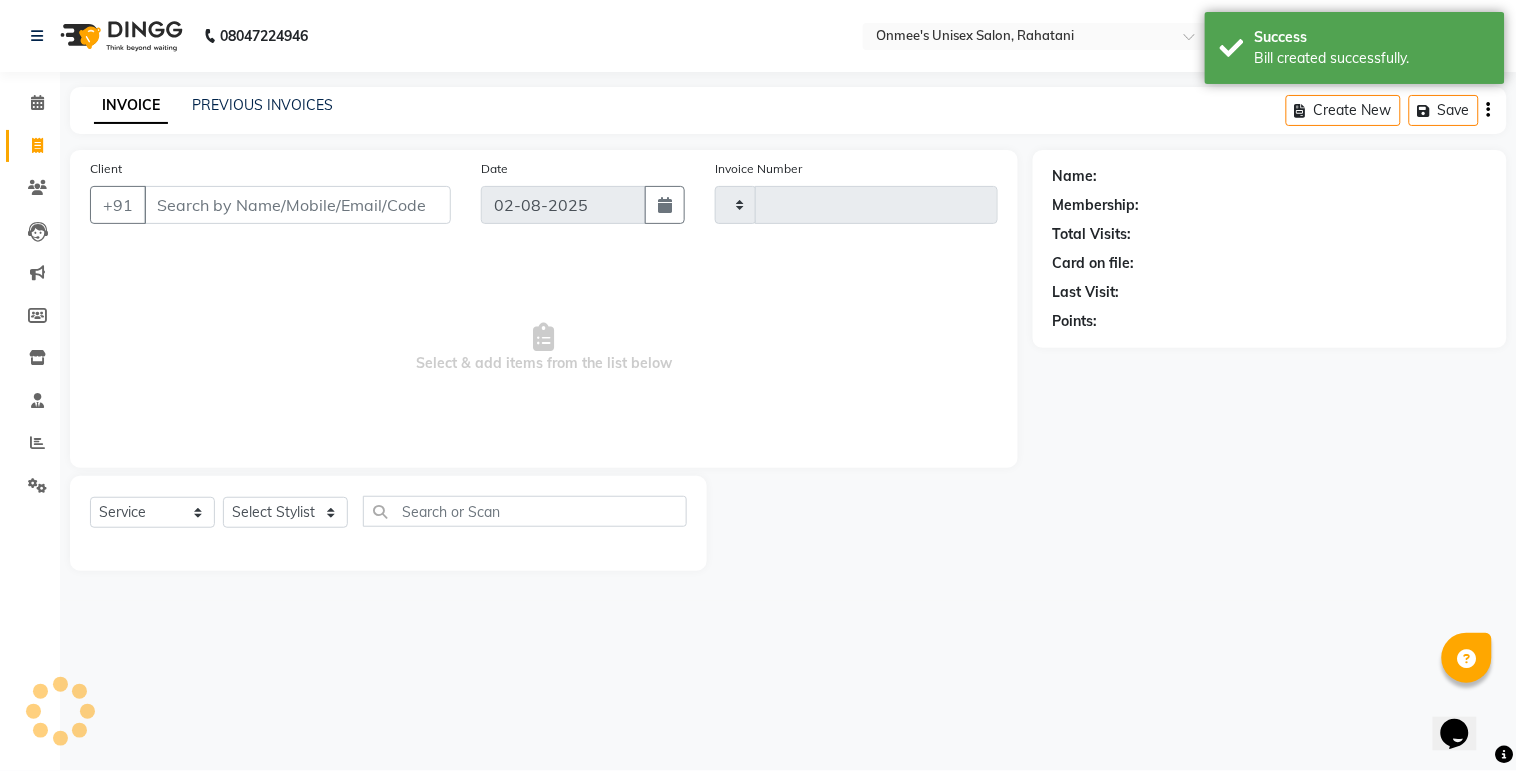 type on "0391" 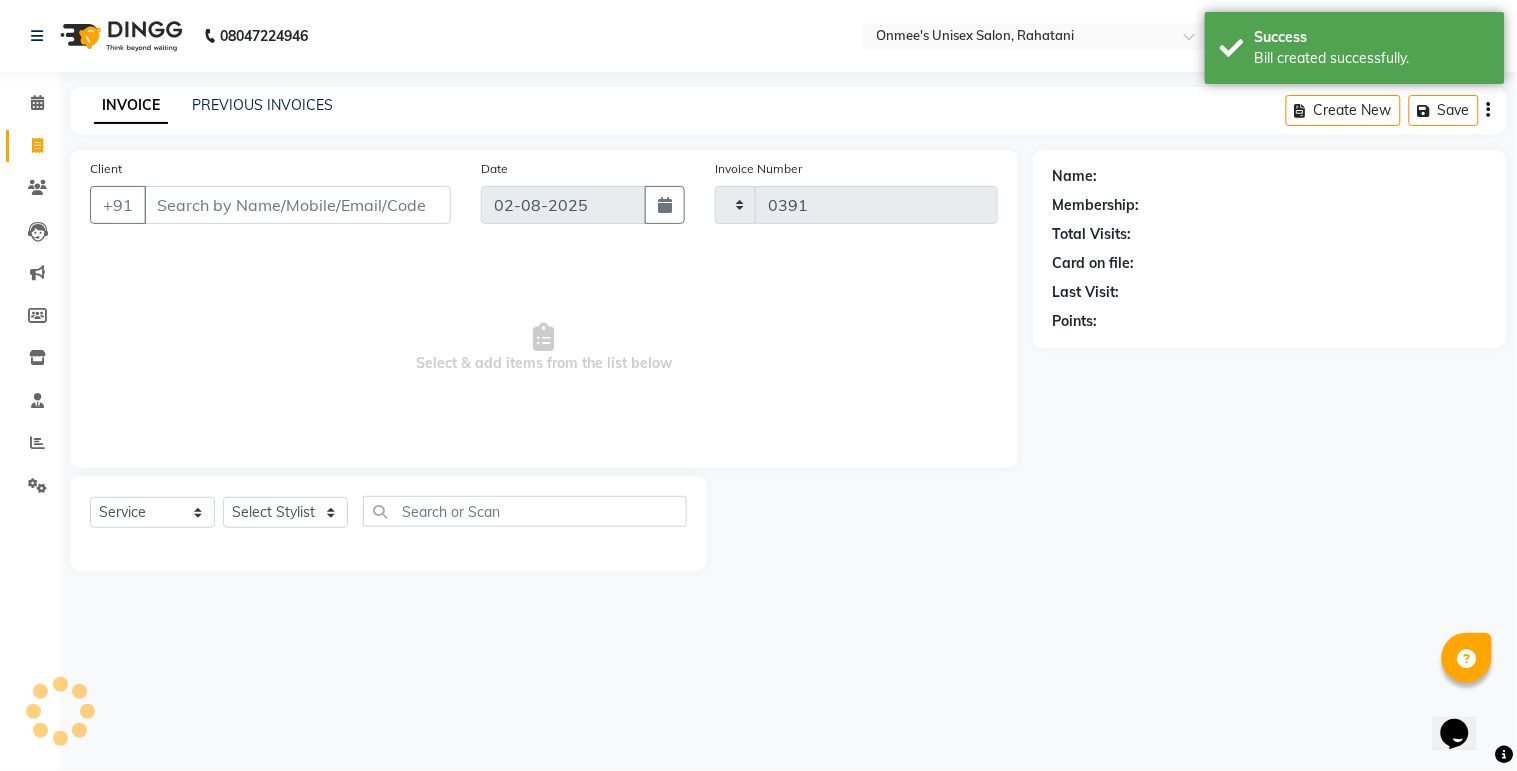 select on "8273" 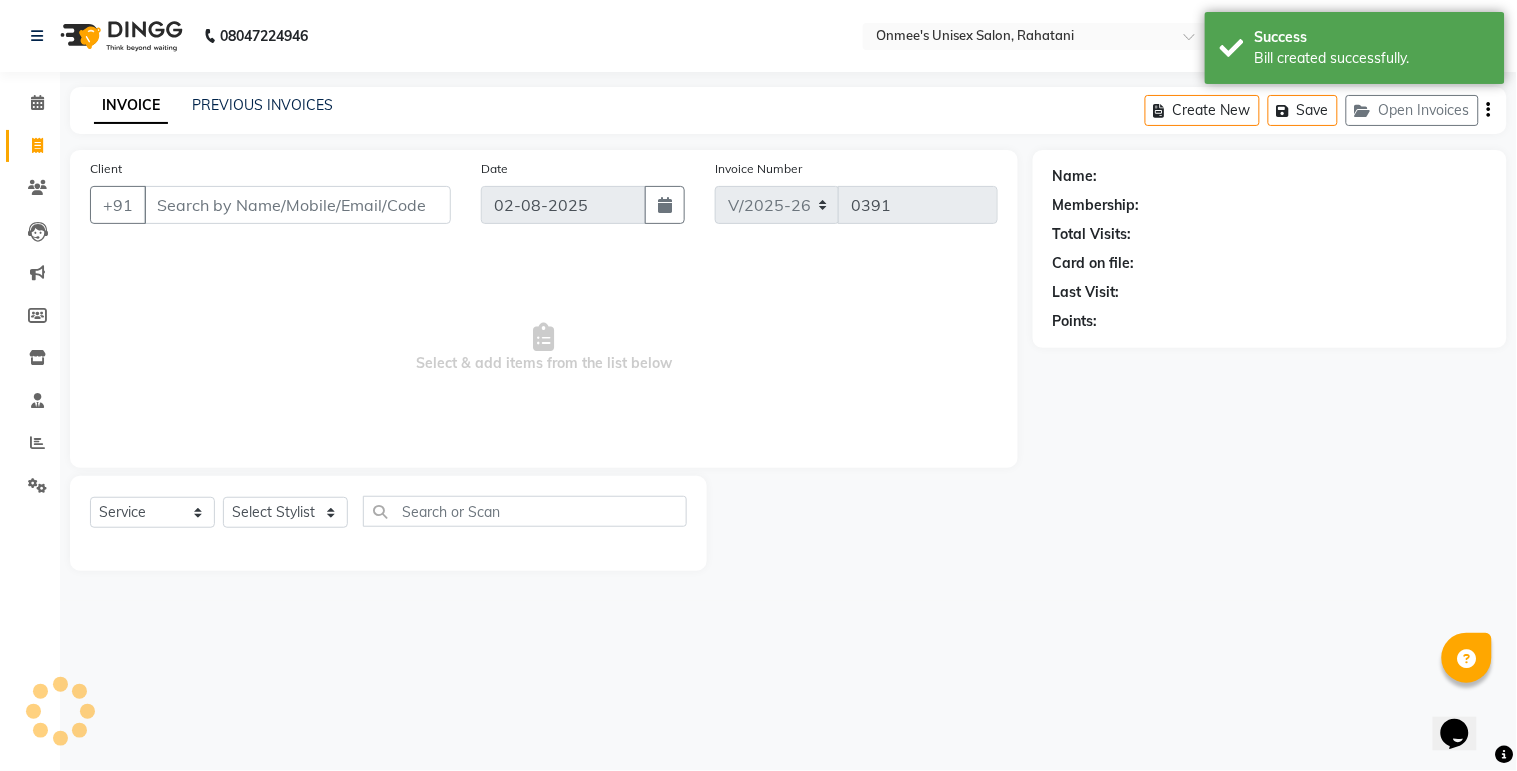 select on "79756" 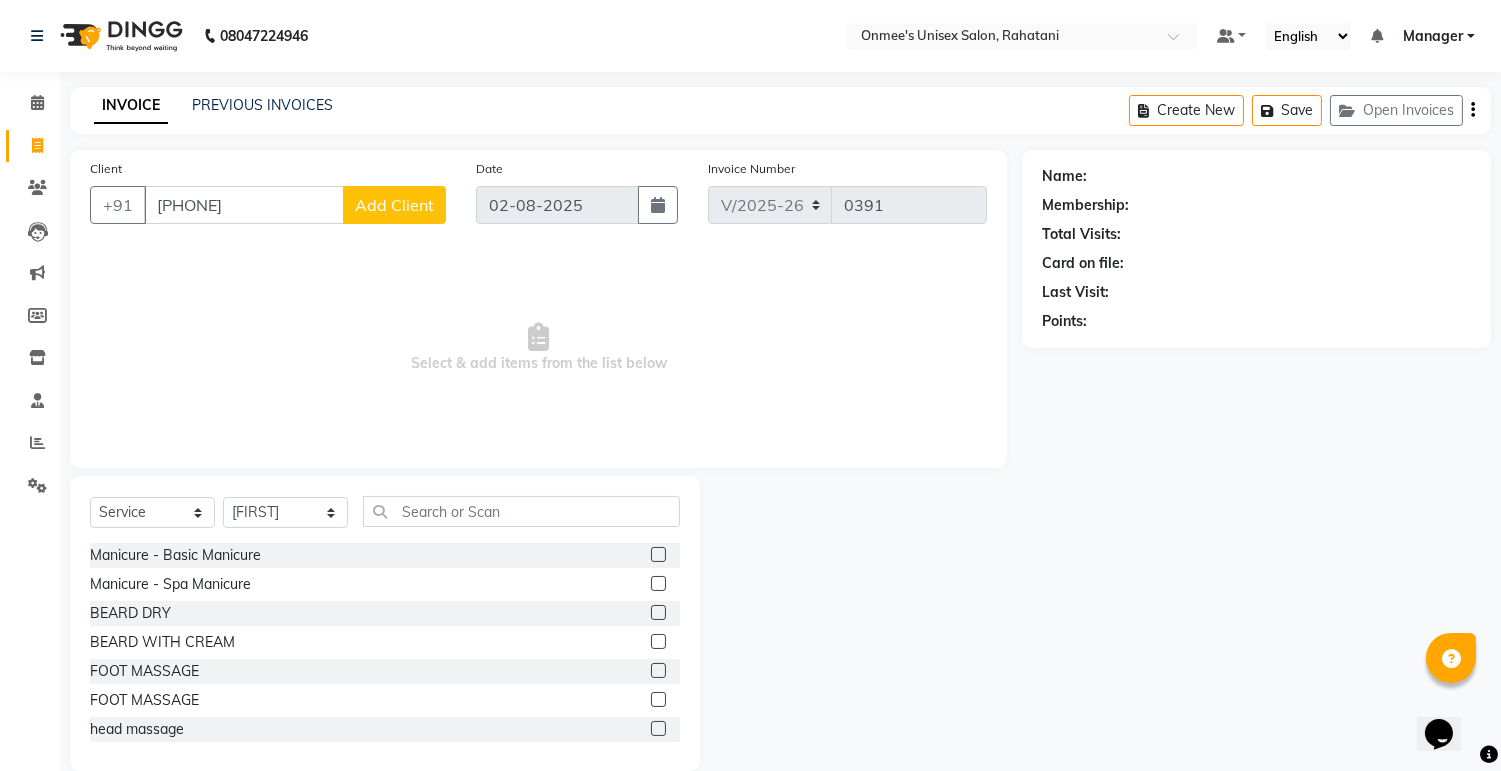 type on "[PHONE]" 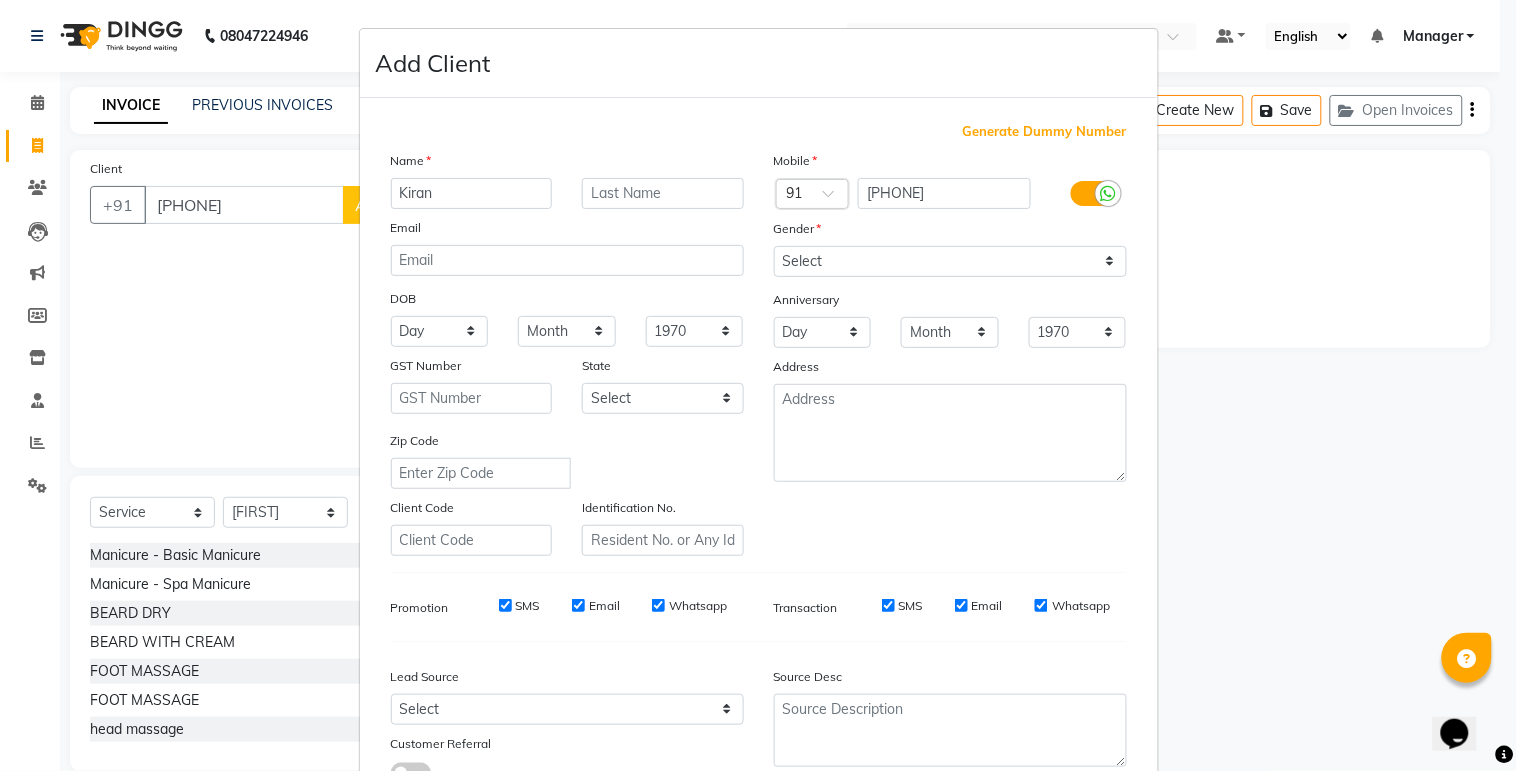 type on "Kiran" 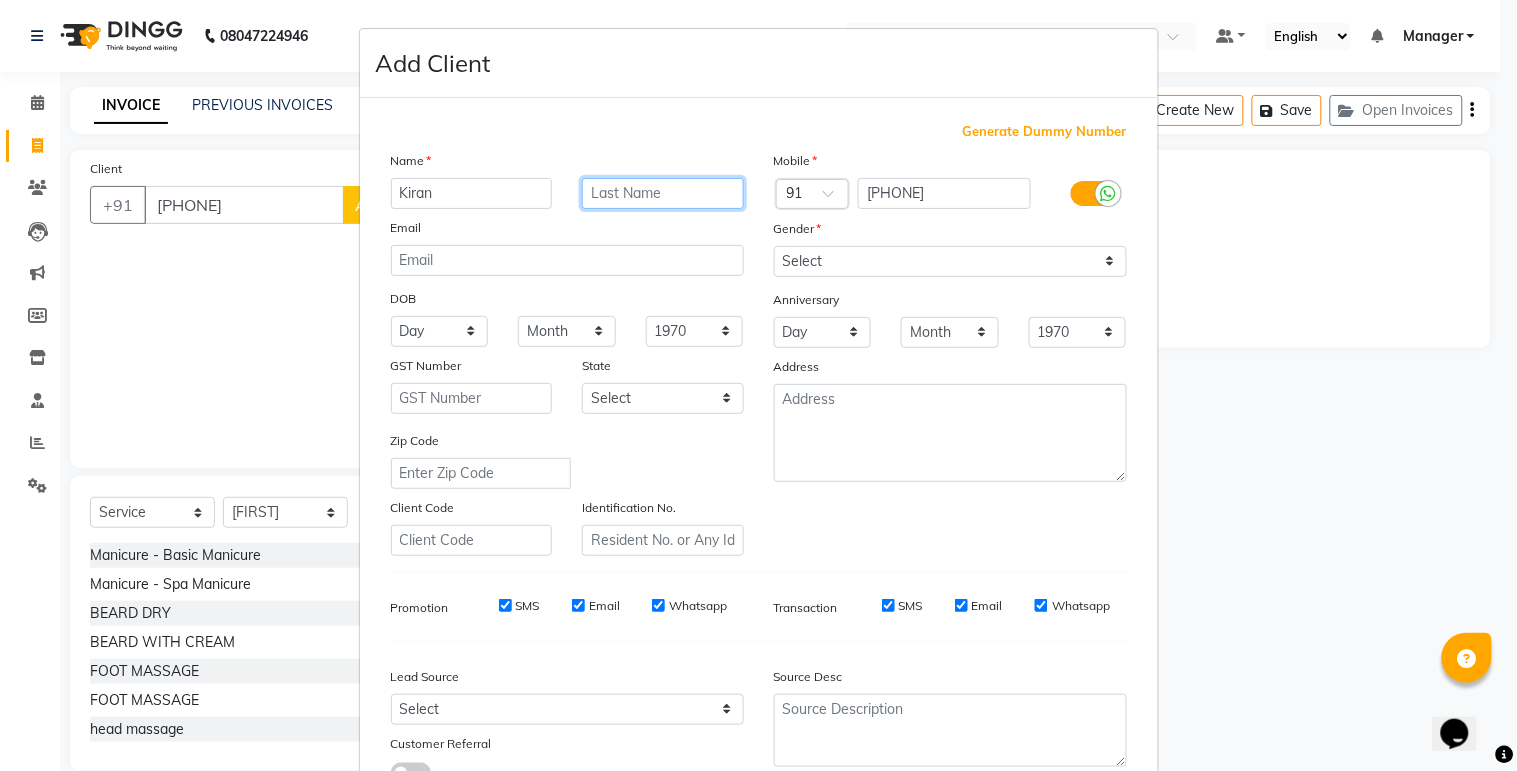 click at bounding box center [663, 193] 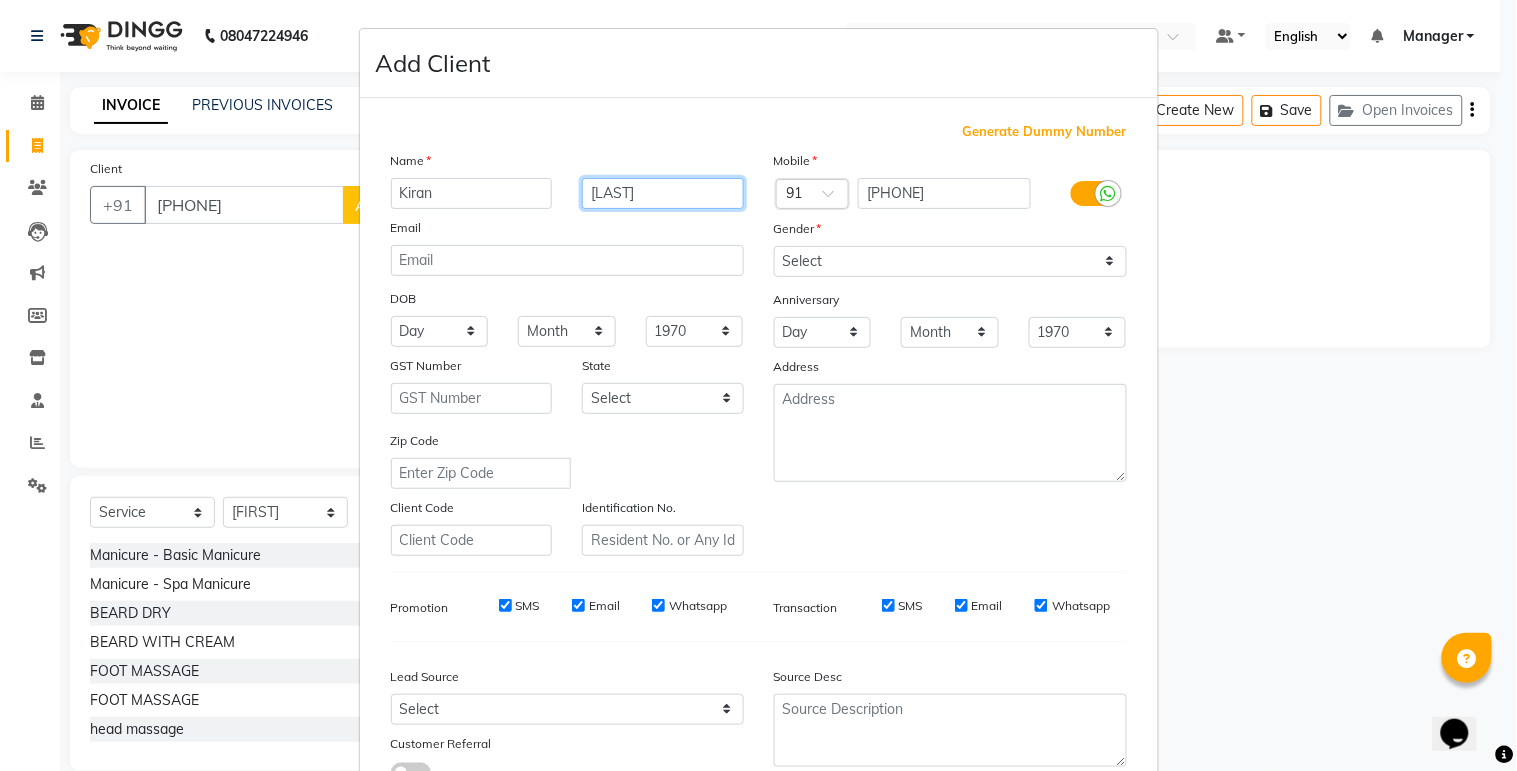 type on "[LAST]" 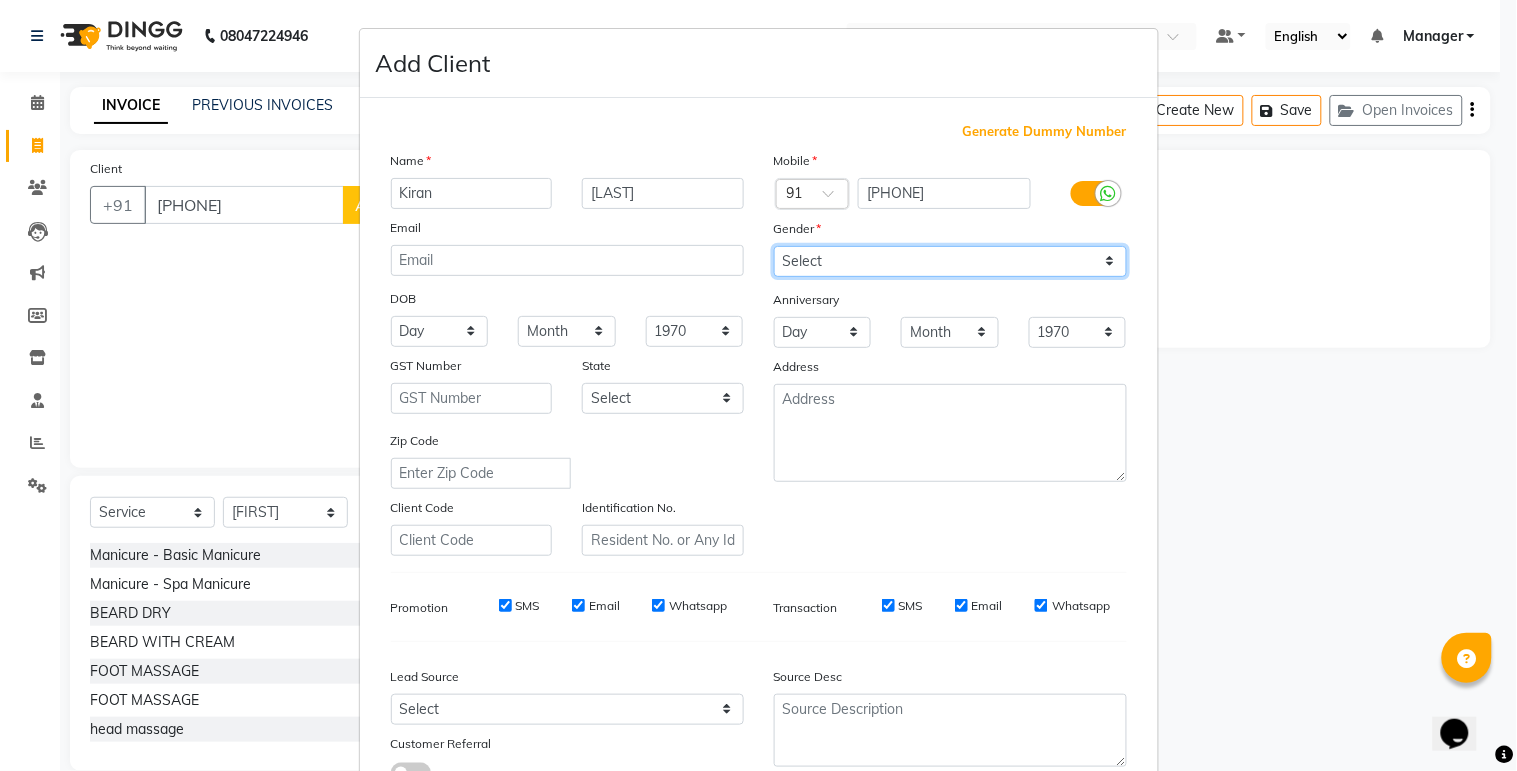 click on "Select Male Female Other Prefer Not To Say" at bounding box center [950, 261] 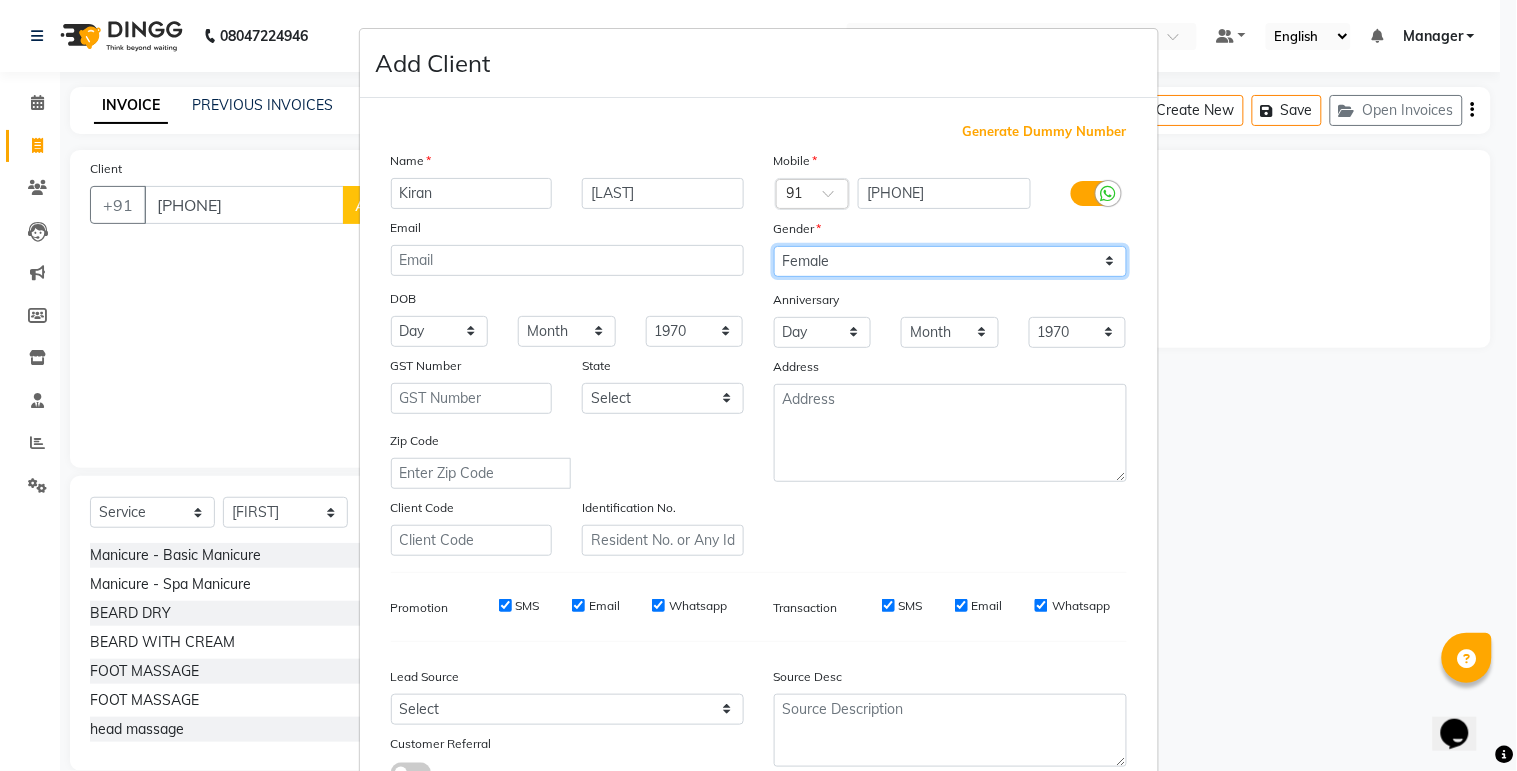 click on "Select Male Female Other Prefer Not To Say" at bounding box center (950, 261) 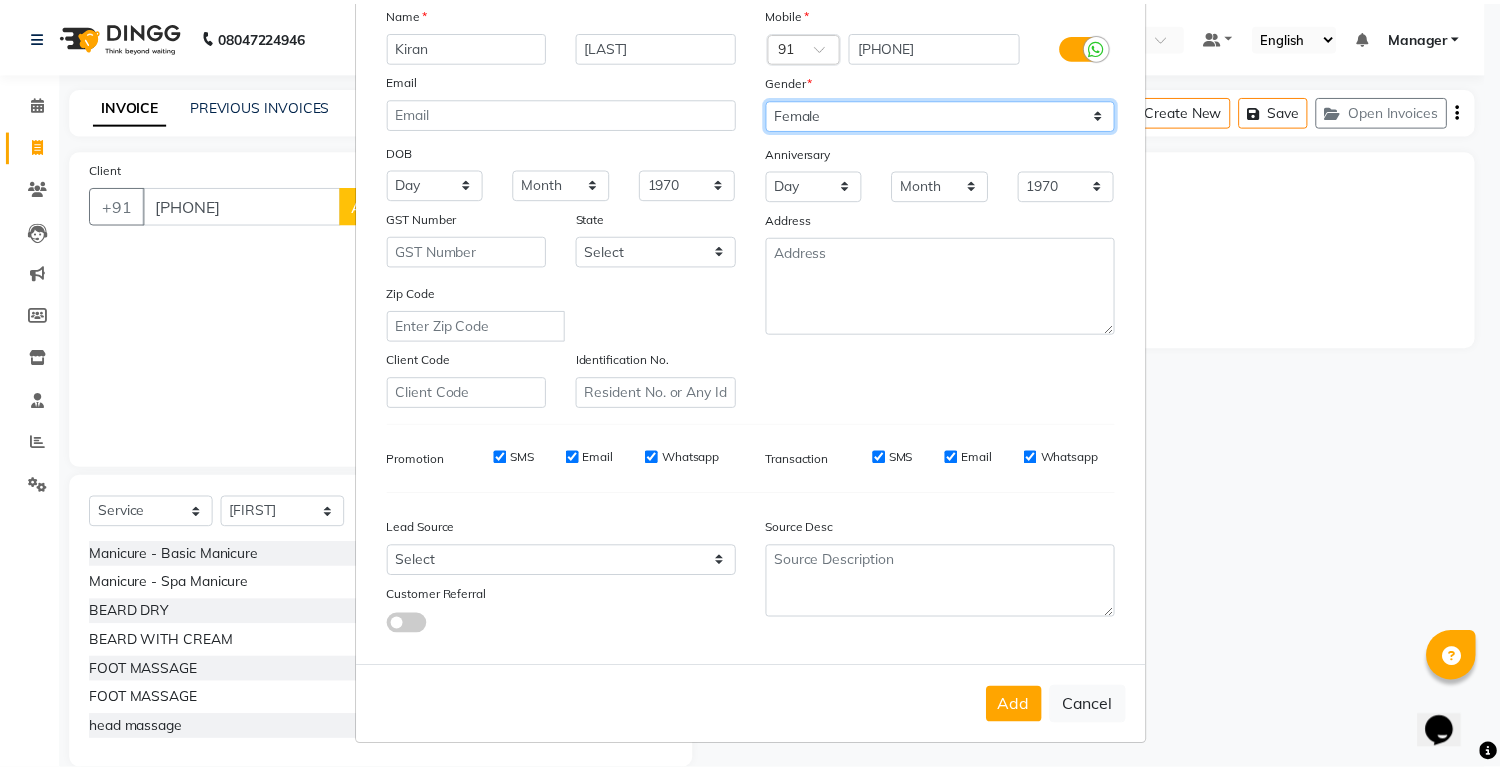 scroll, scrollTop: 153, scrollLeft: 0, axis: vertical 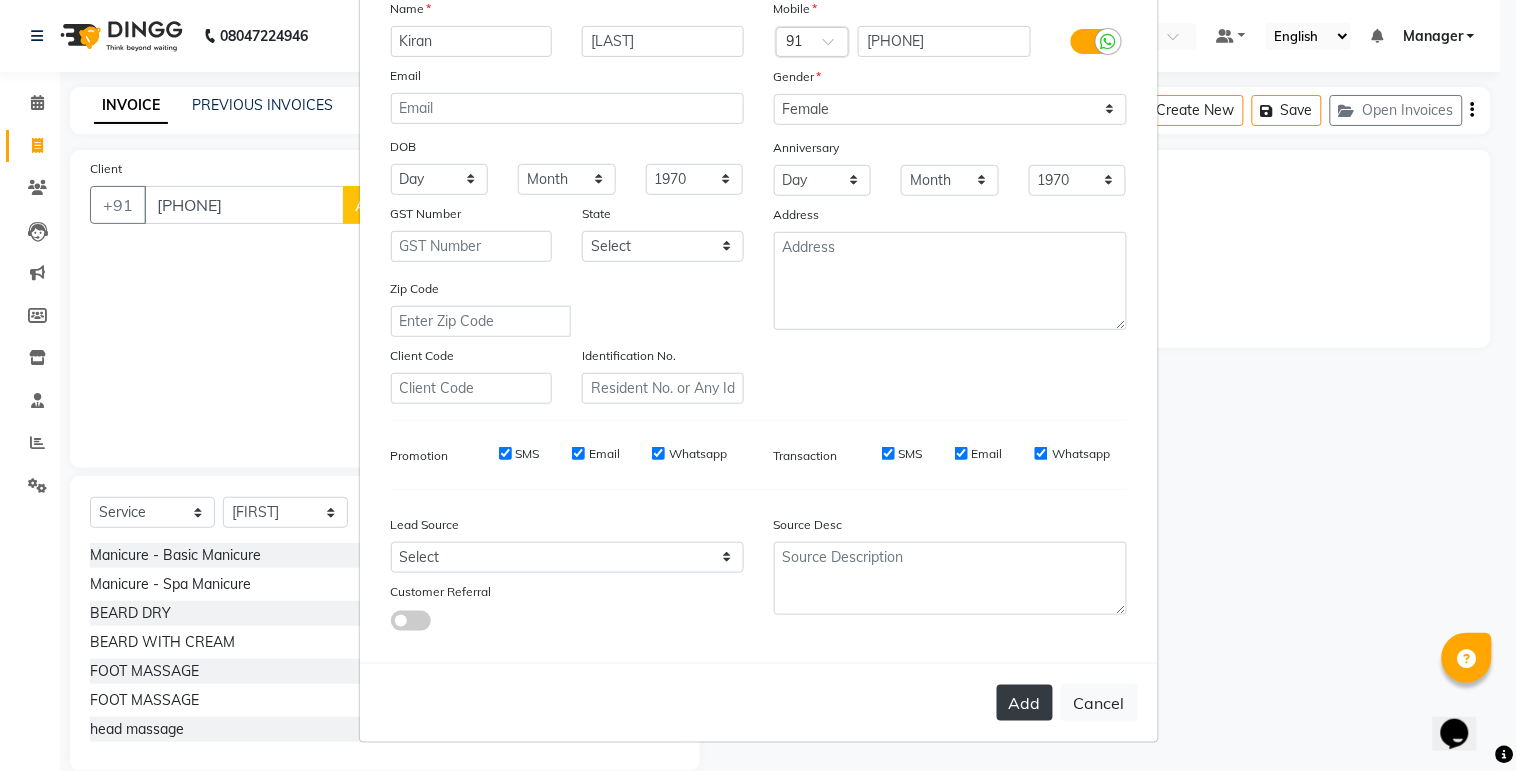 click on "Add" at bounding box center [1025, 703] 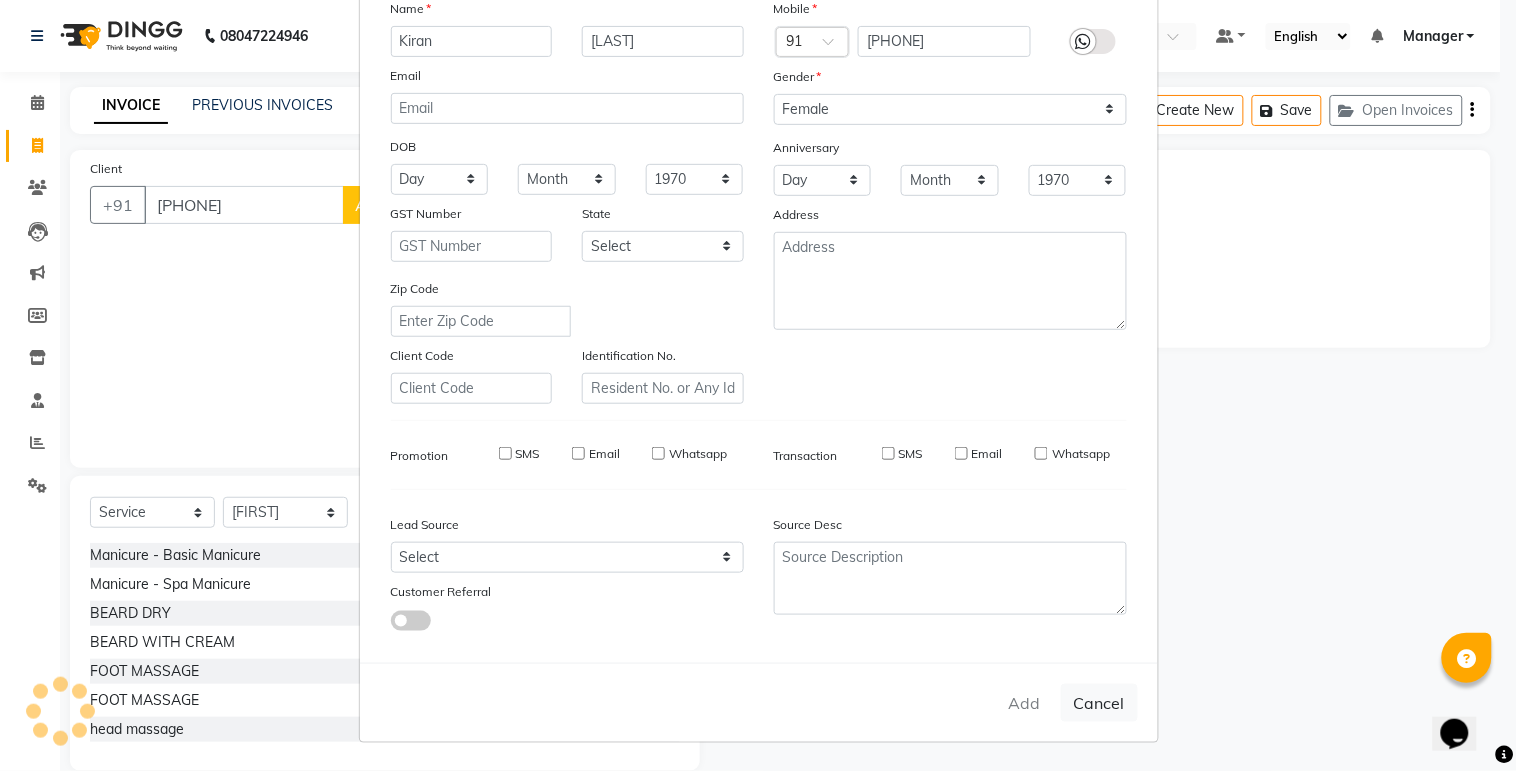 type 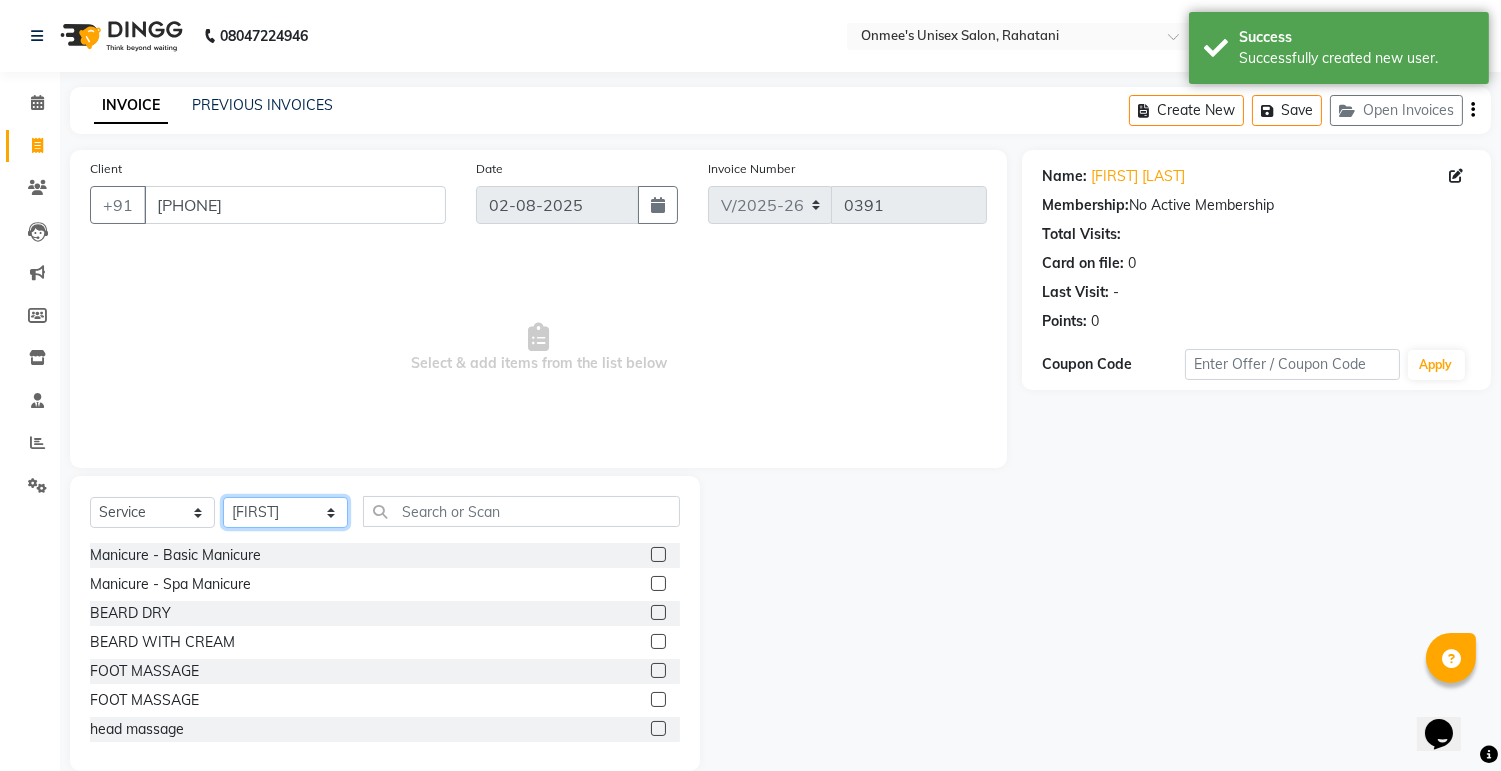 click on "Select Stylist [FIRST] [LAST] [FIRST] [FIRST] Manager [FIRST] [FIRST] [FIRST] [FIRST] [LAST] [LAST] [LAST]" 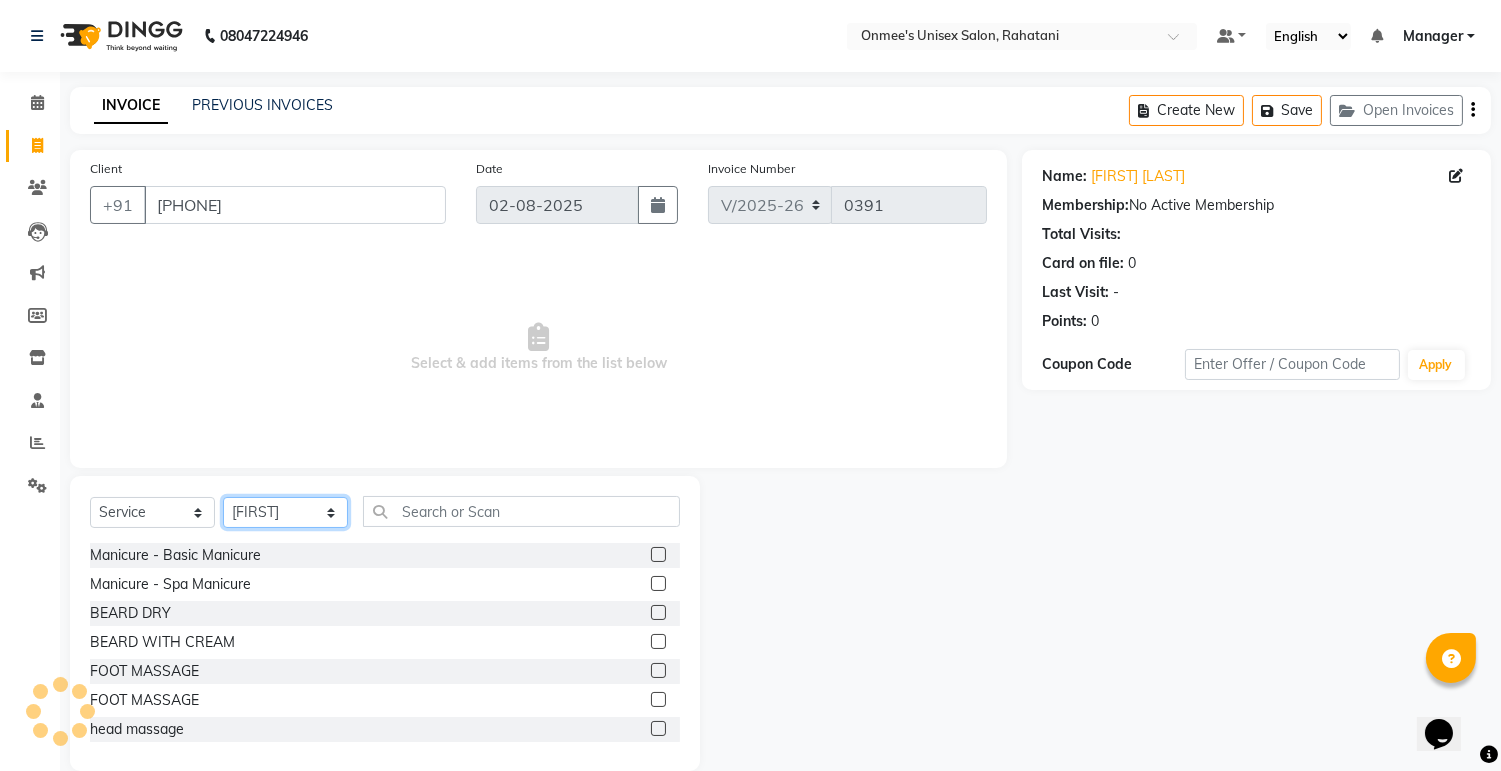 select on "[PHONE]" 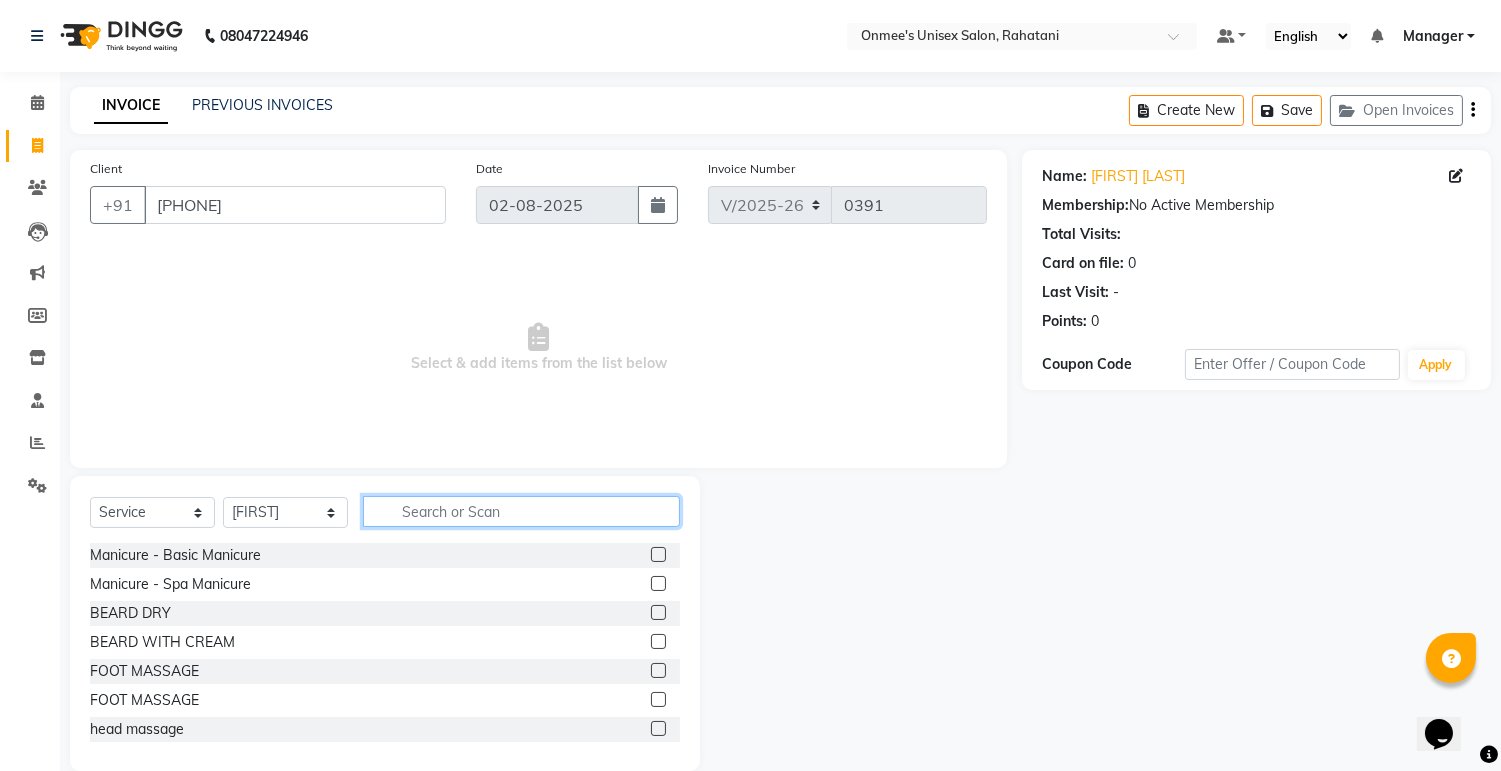 click 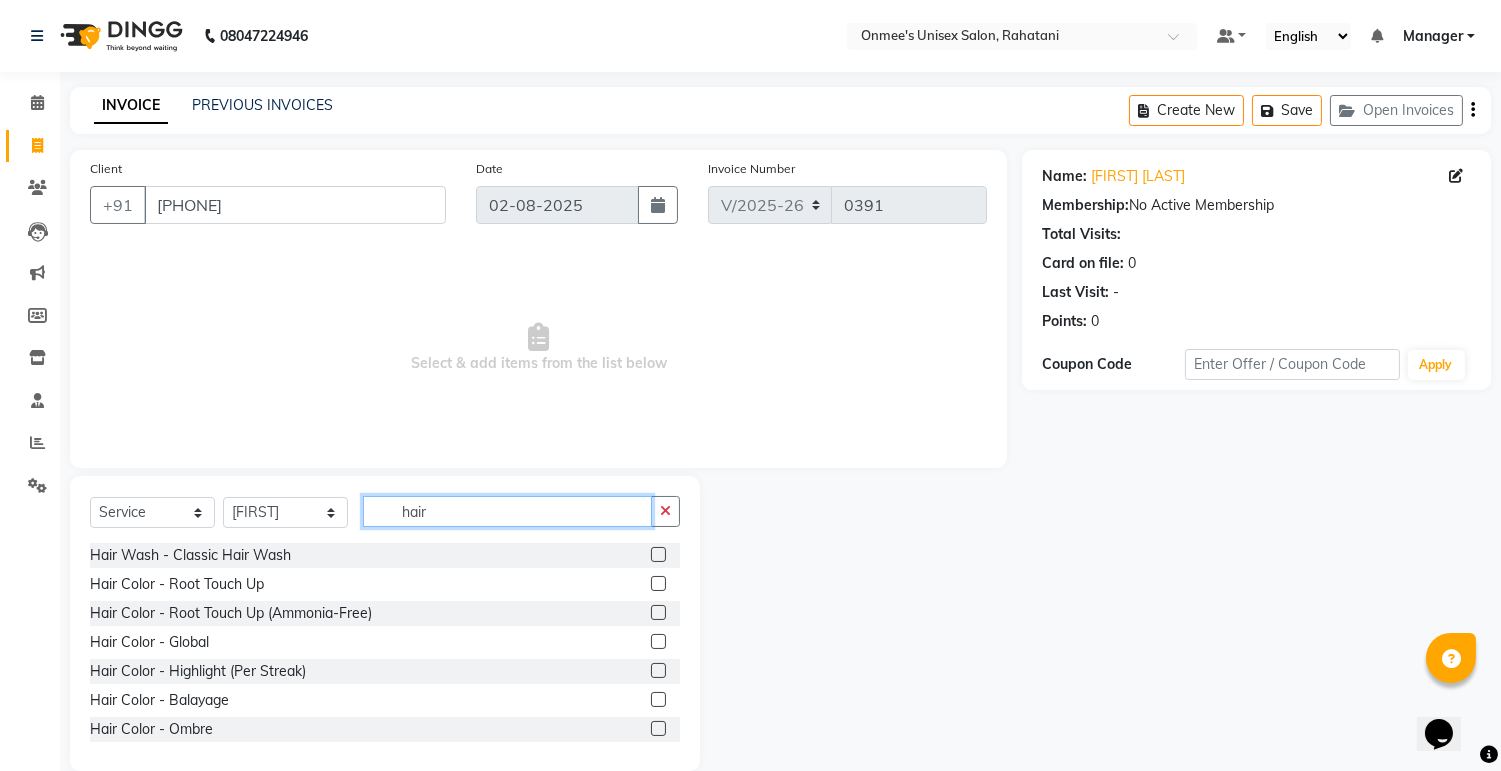 type on "hair" 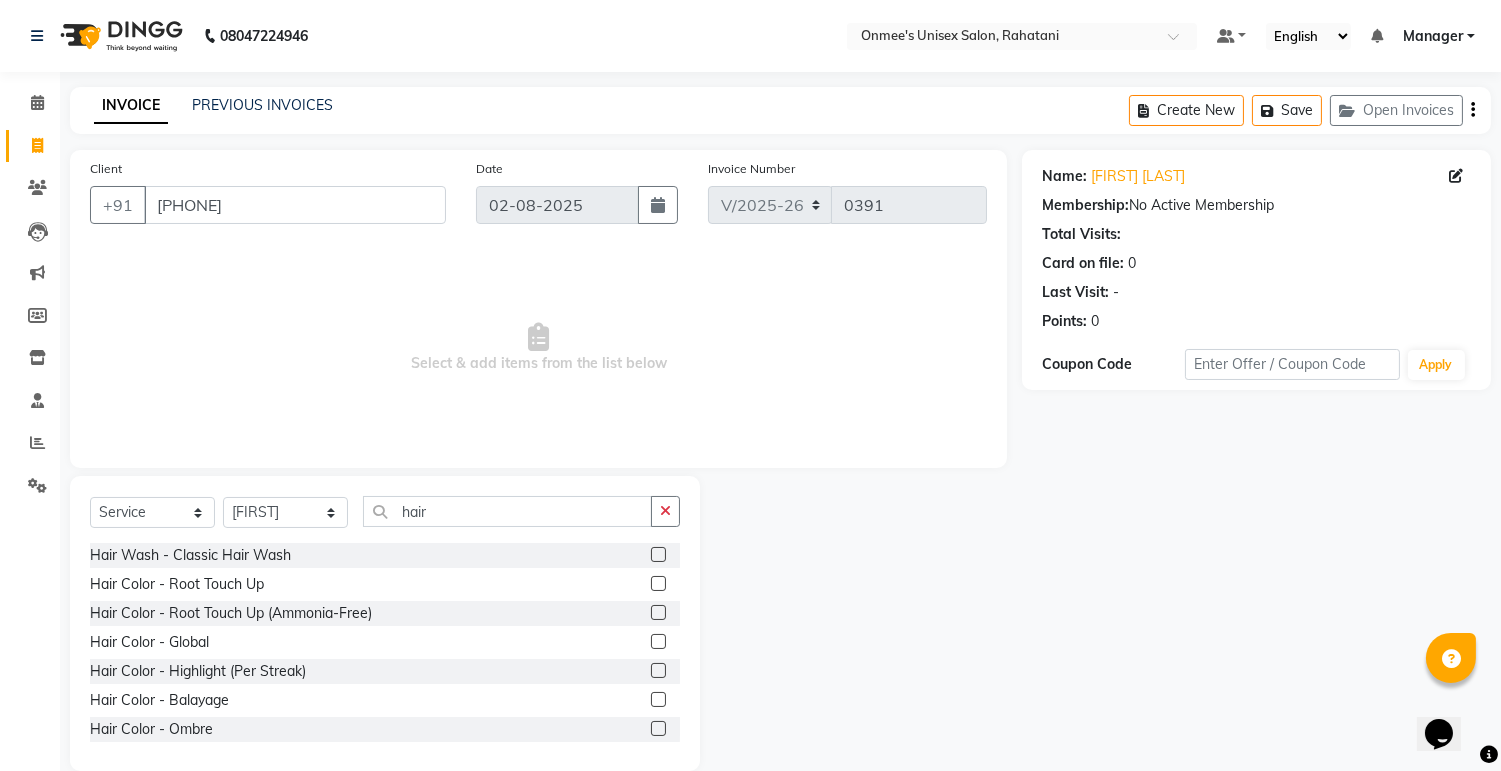 click 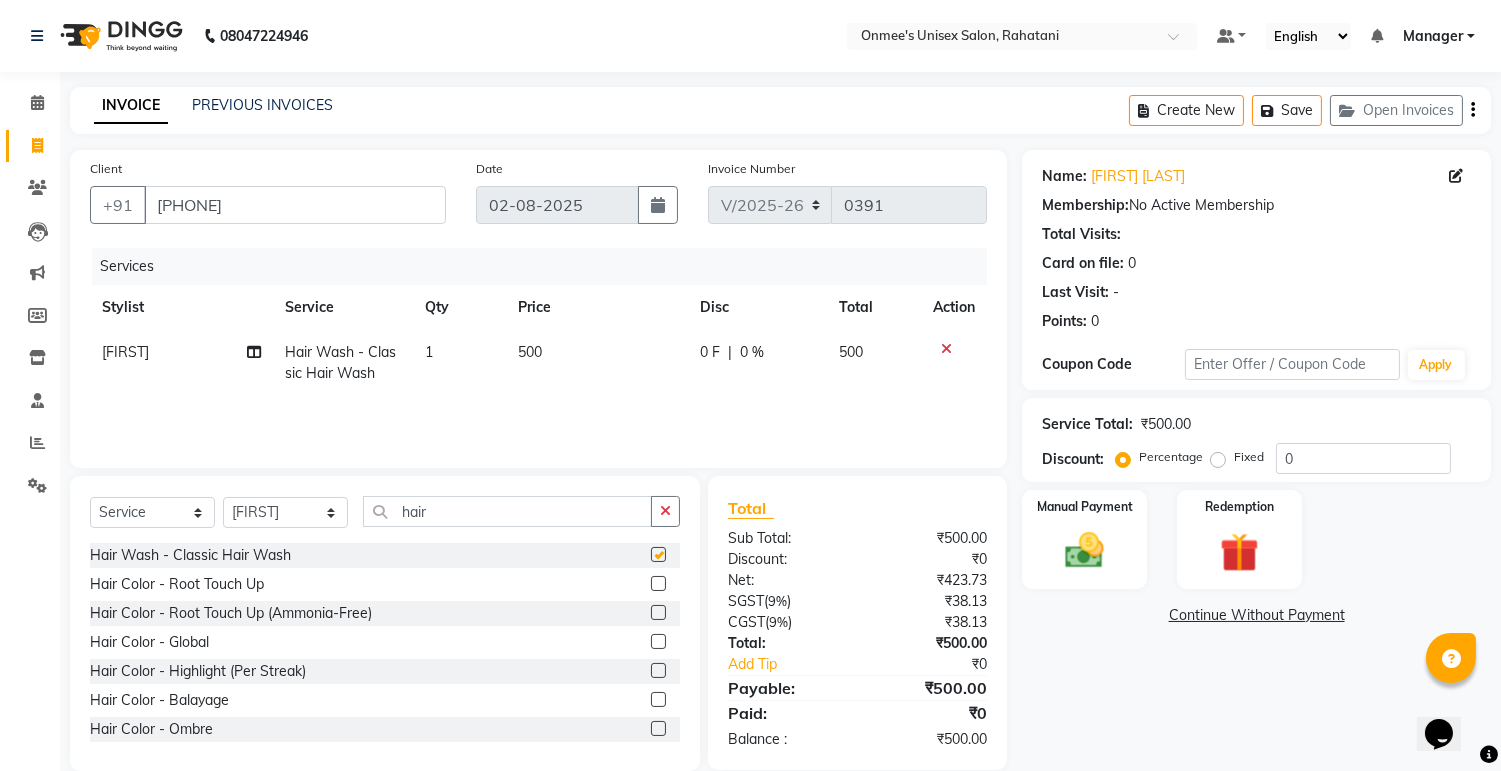 checkbox on "false" 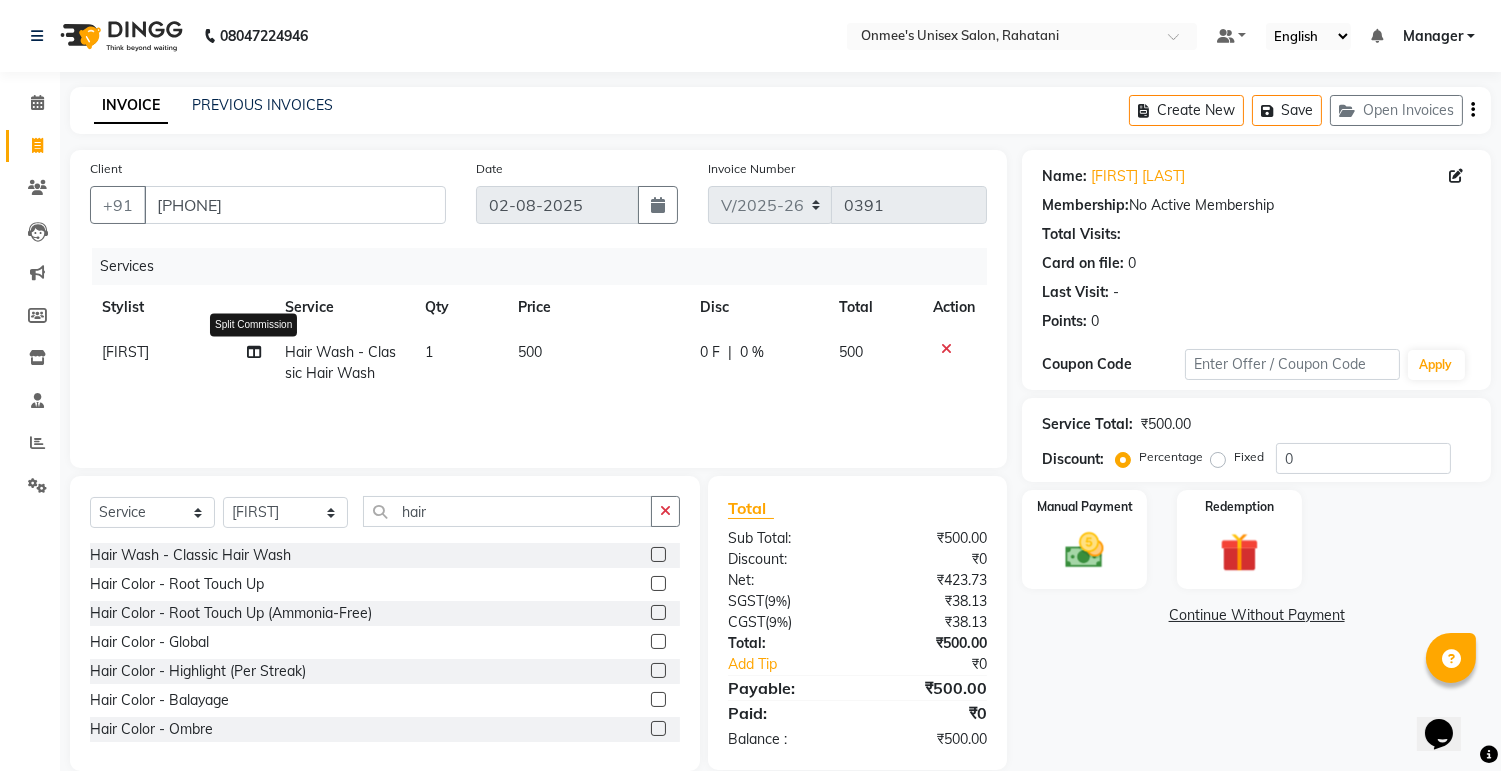 click 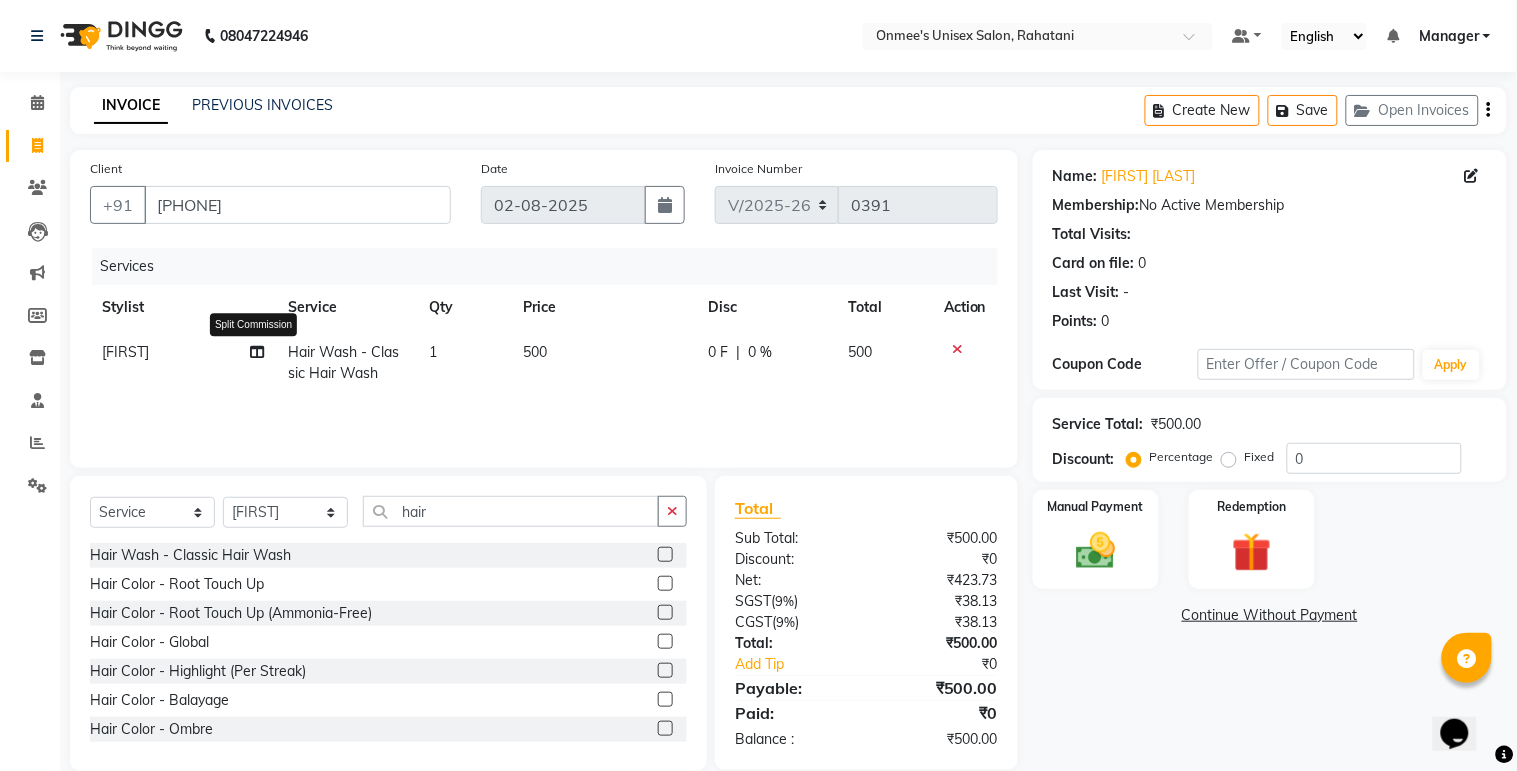 select on "[PHONE]" 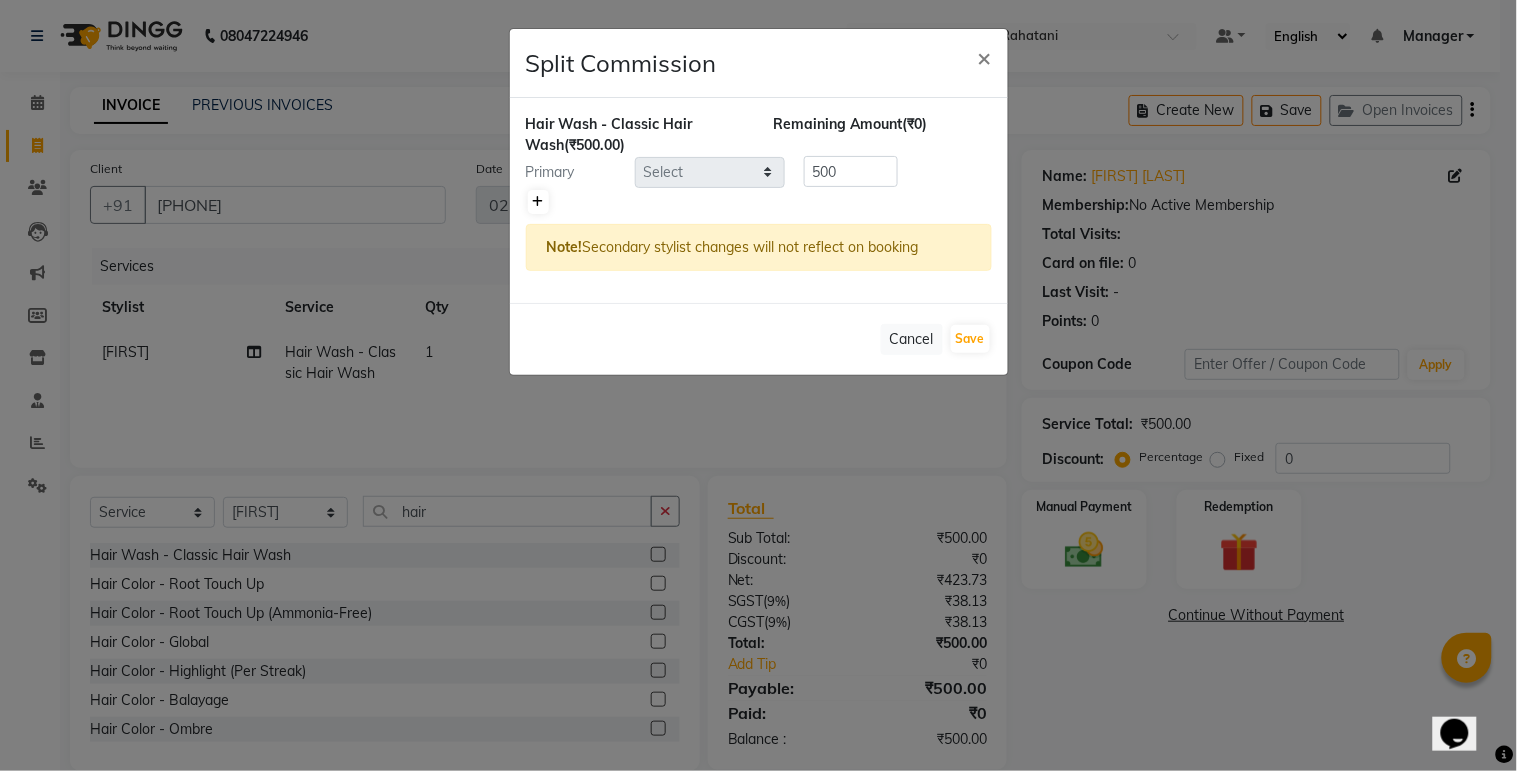 click 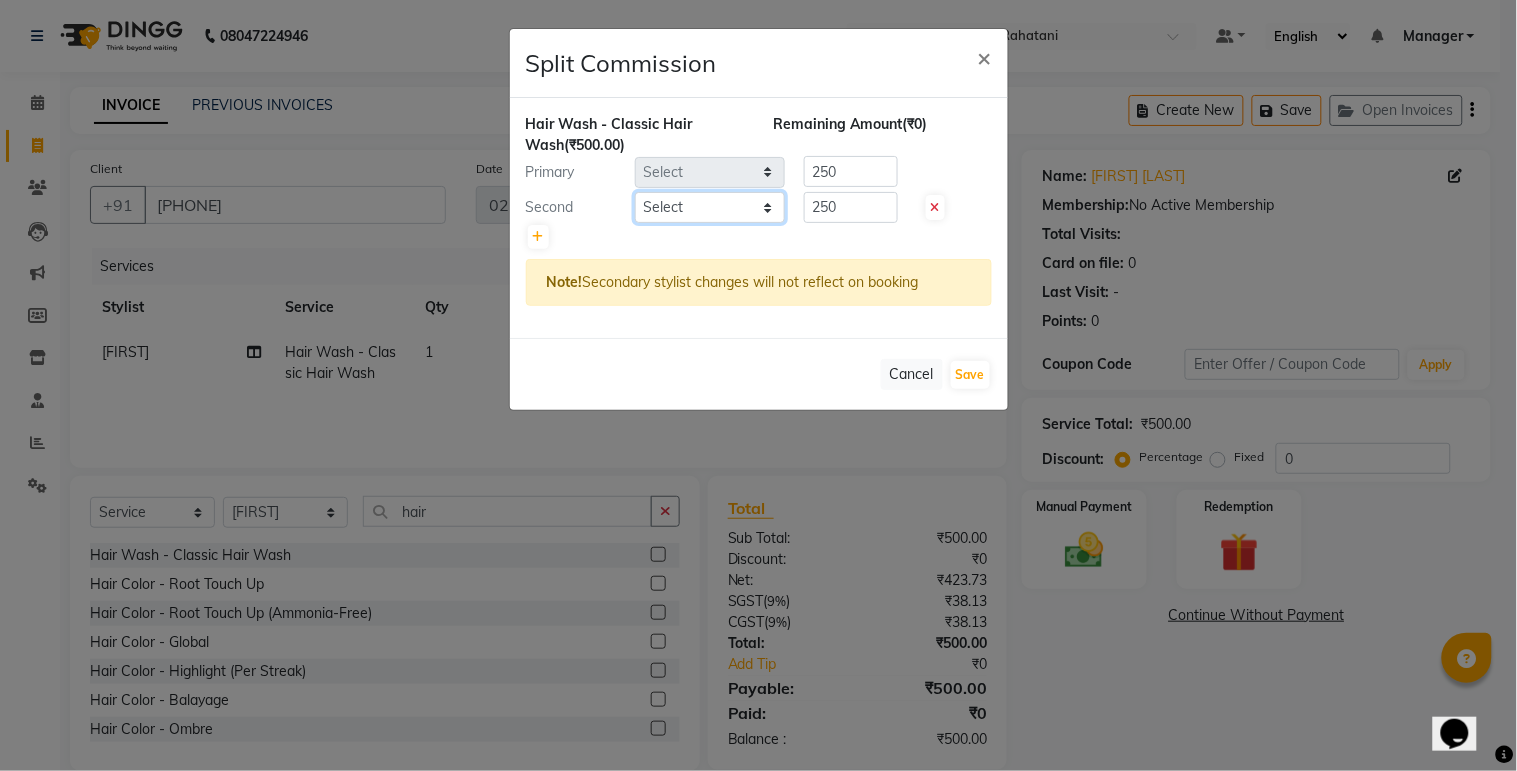 click on "Select  [FIRST]   [FIRST]   [FIRST]   [FIRST]   Manager   [FIRST]   [FIRST]   [FIRST]   [FIRST]   [LAST]   [LAST]   [LAST]" 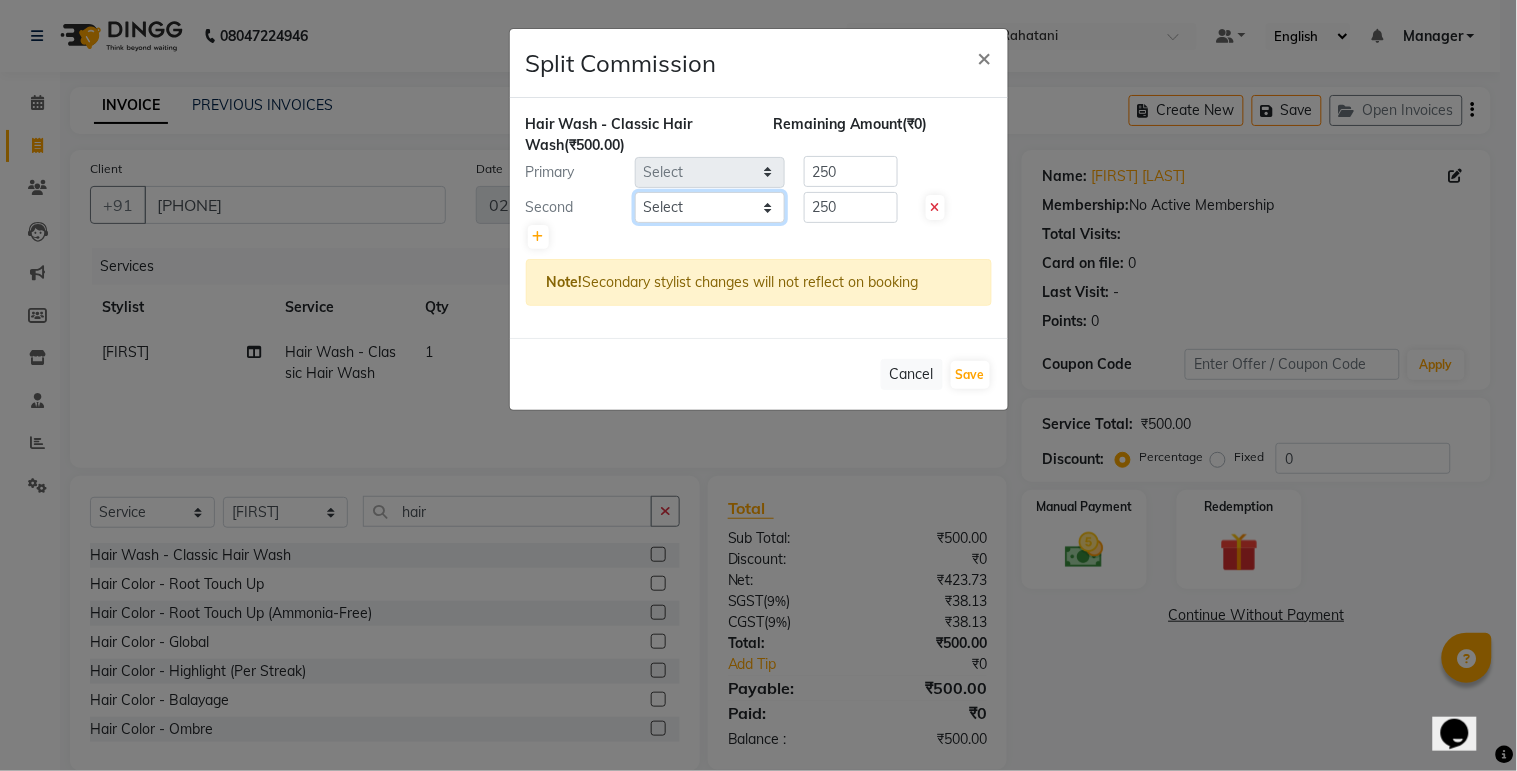 select on "[PHONE]" 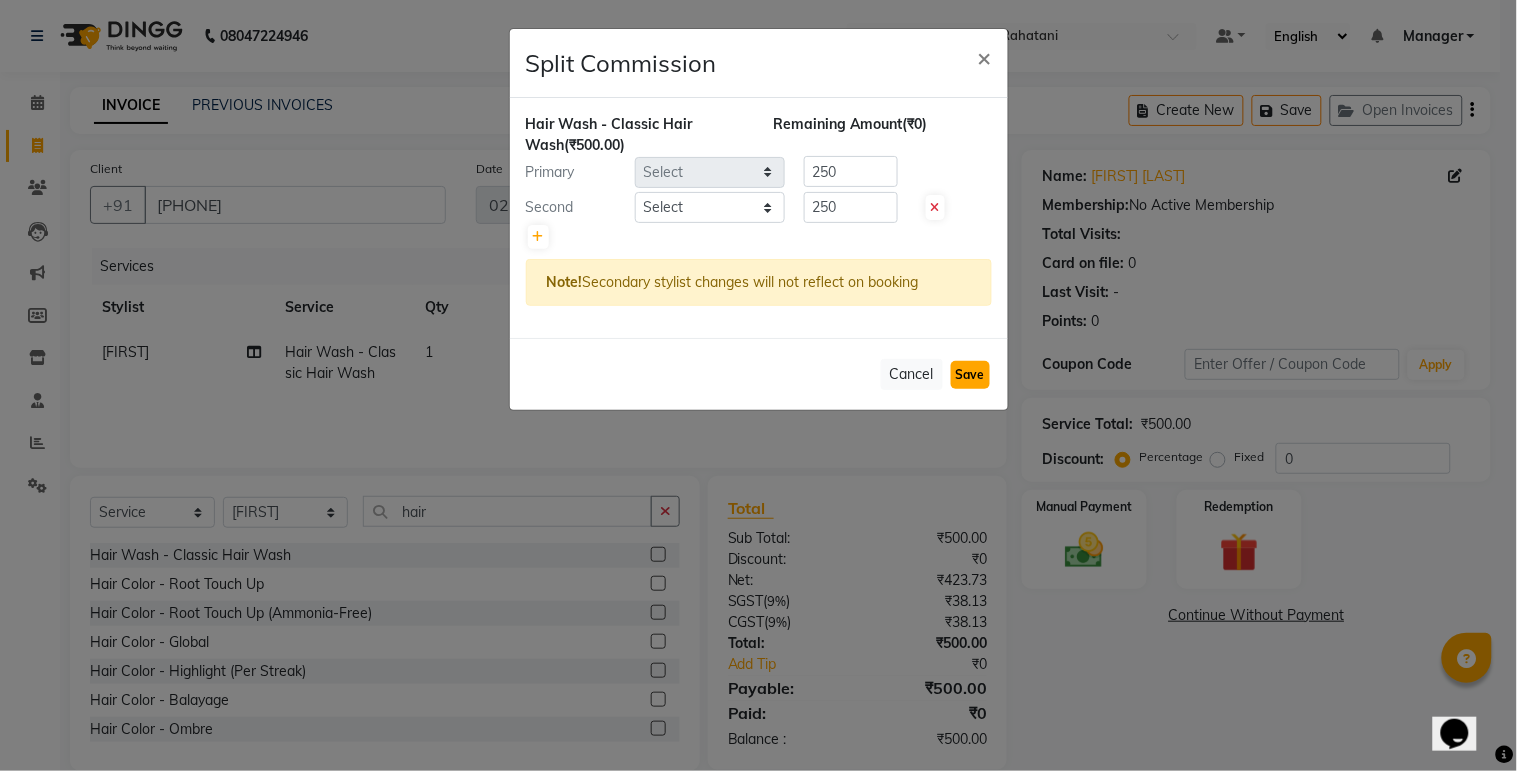 click on "Save" 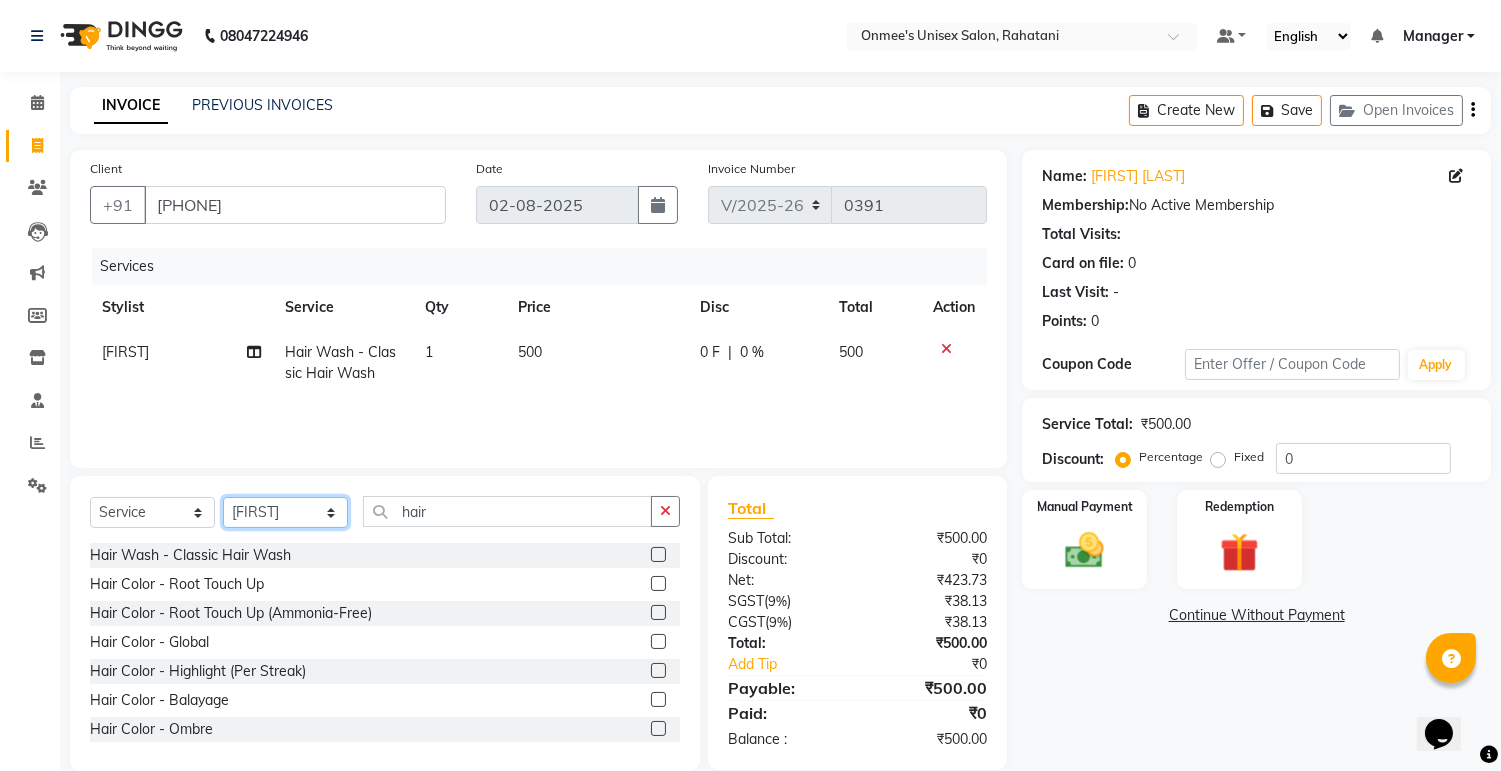 click on "Select Stylist [FIRST] [LAST] [FIRST] [FIRST] Manager [FIRST] [FIRST] [FIRST] [FIRST] [LAST] [LAST] [LAST]" 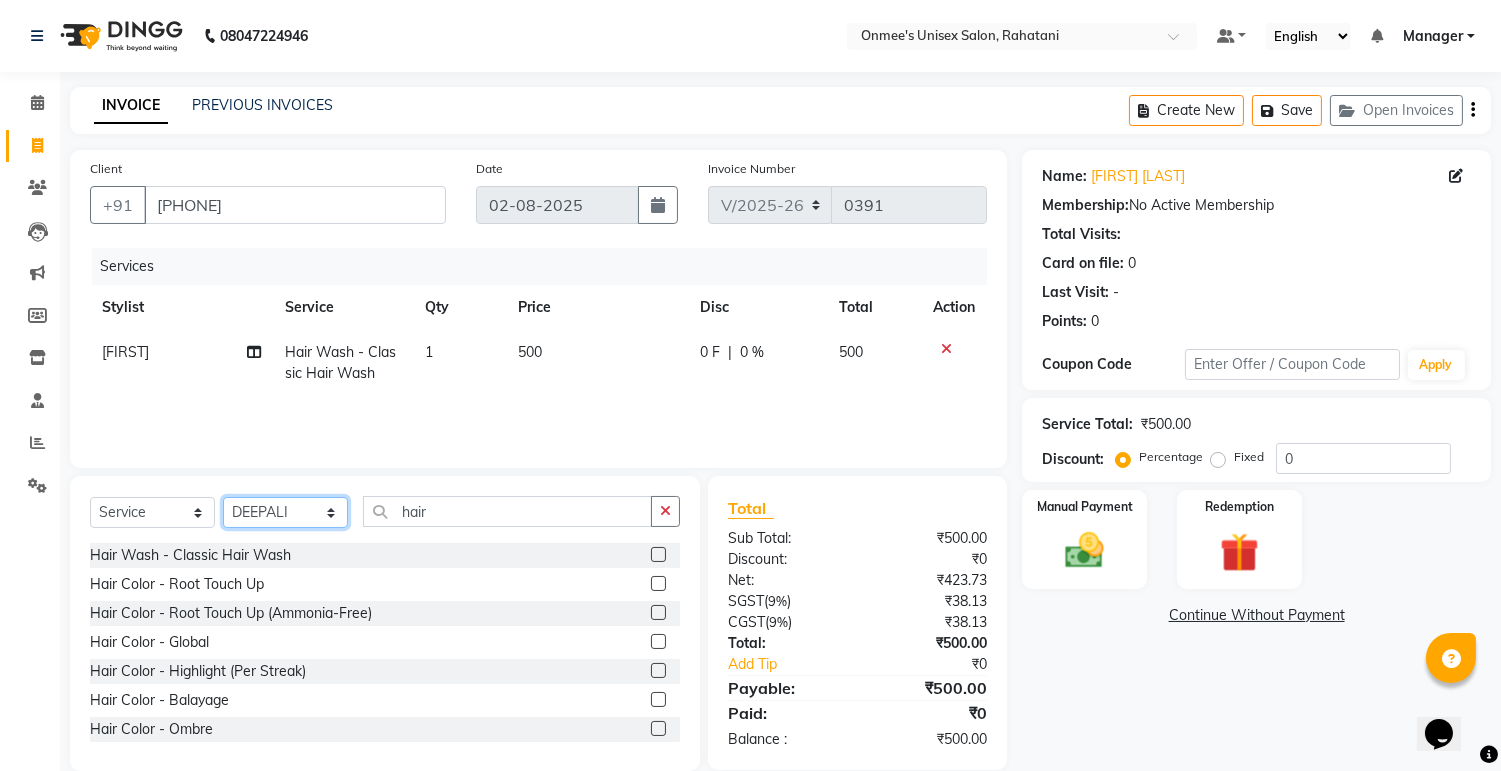click on "Select Stylist [FIRST] [LAST] [FIRST] [FIRST] Manager [FIRST] [FIRST] [FIRST] [FIRST] [LAST] [LAST] [LAST]" 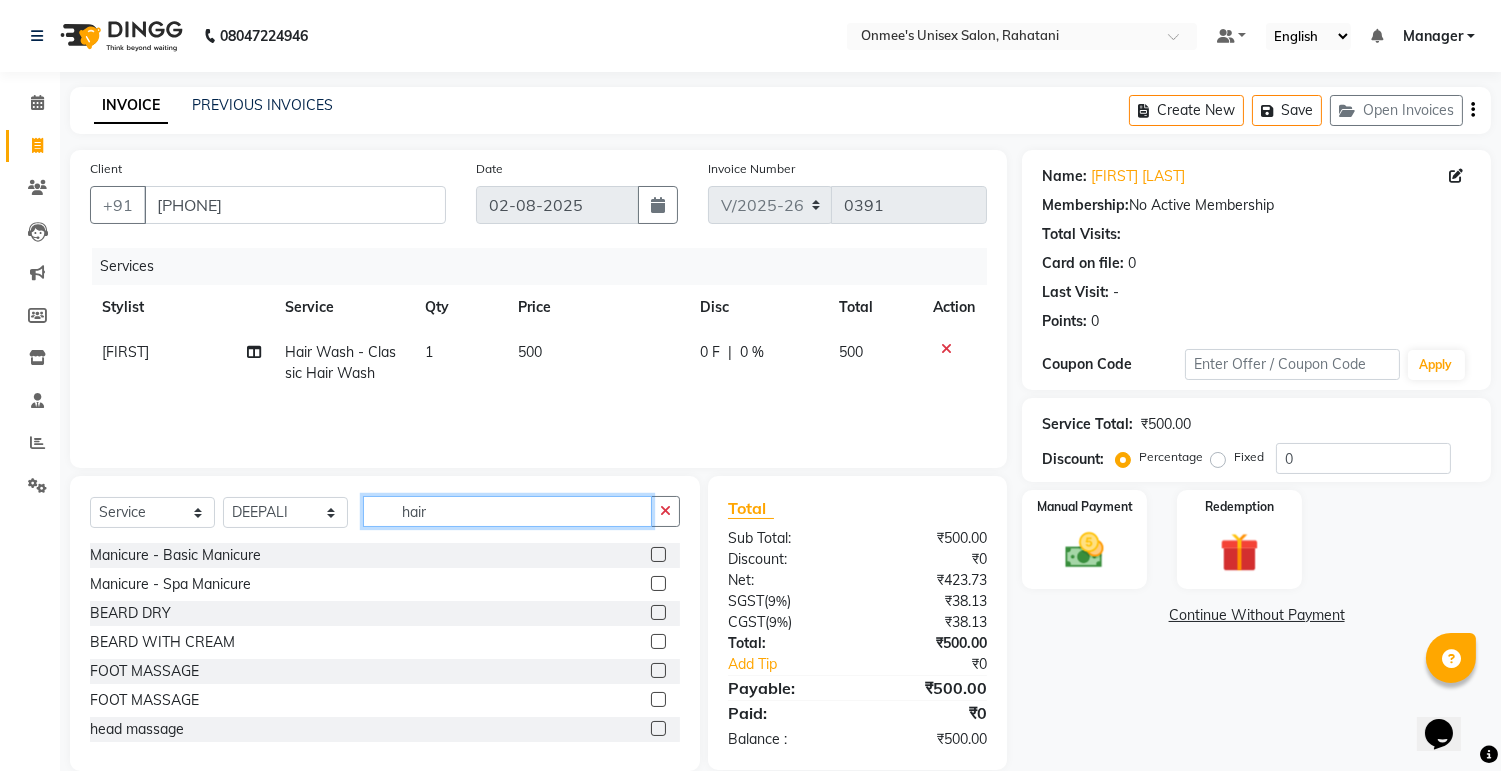 click on "hair" 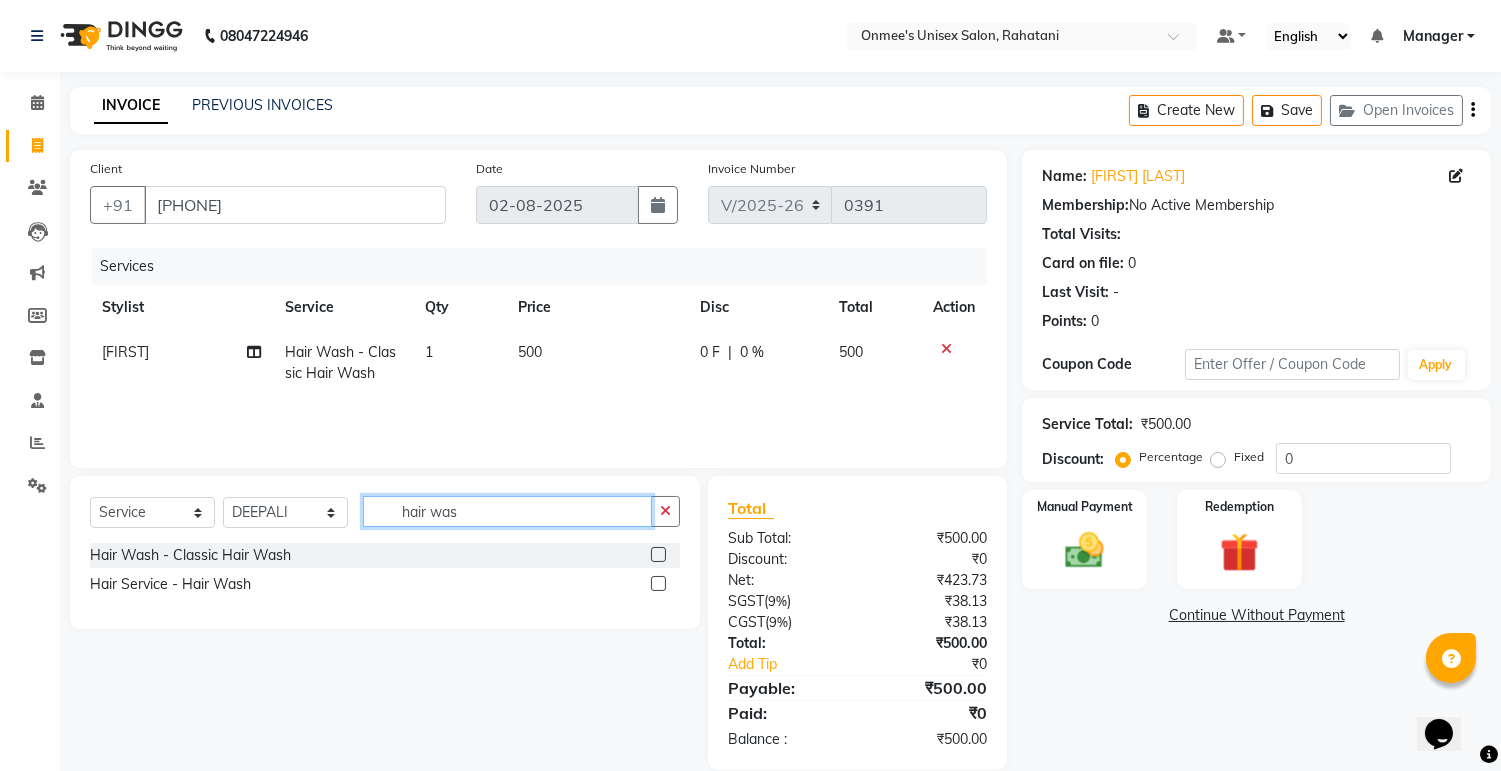 type on "hair was" 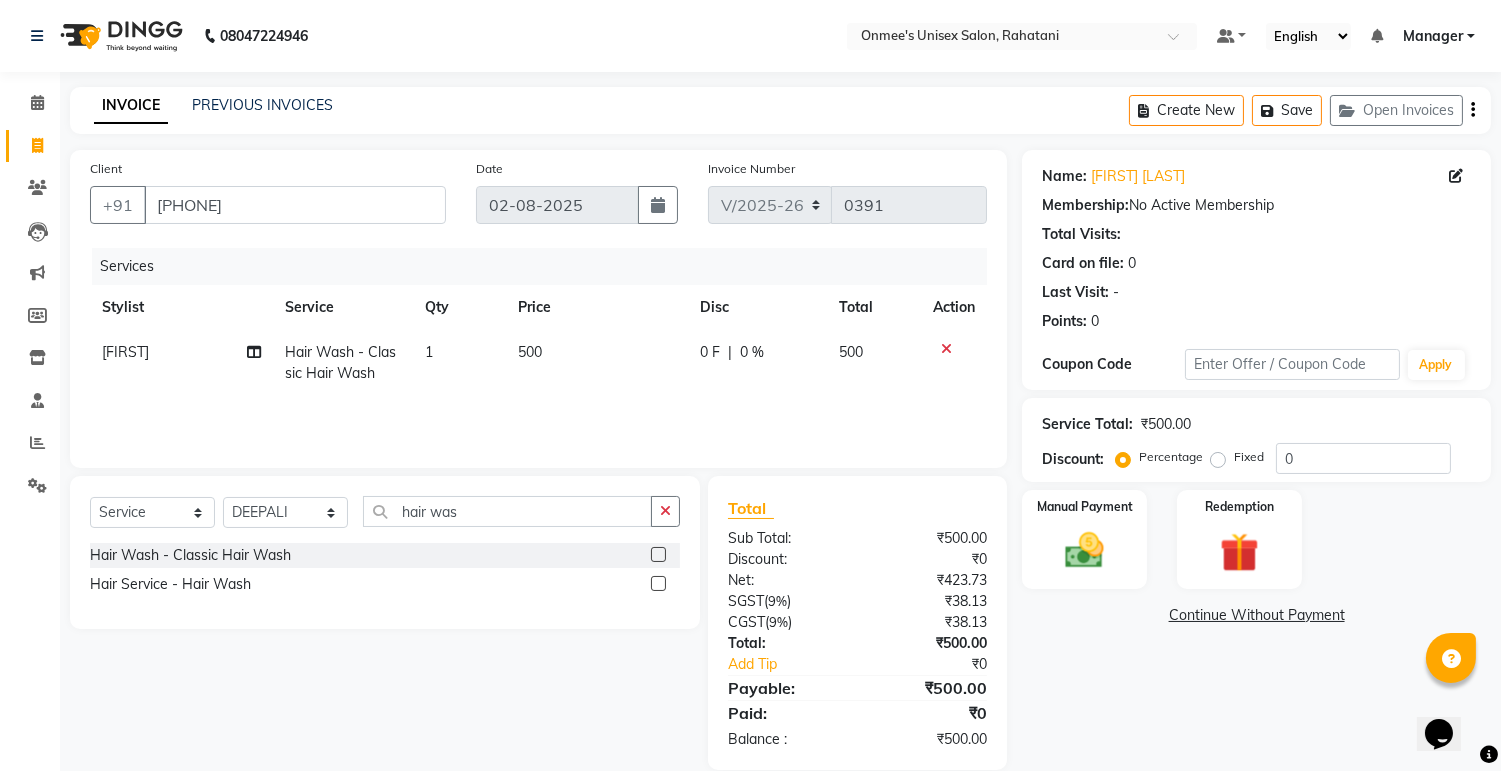 click 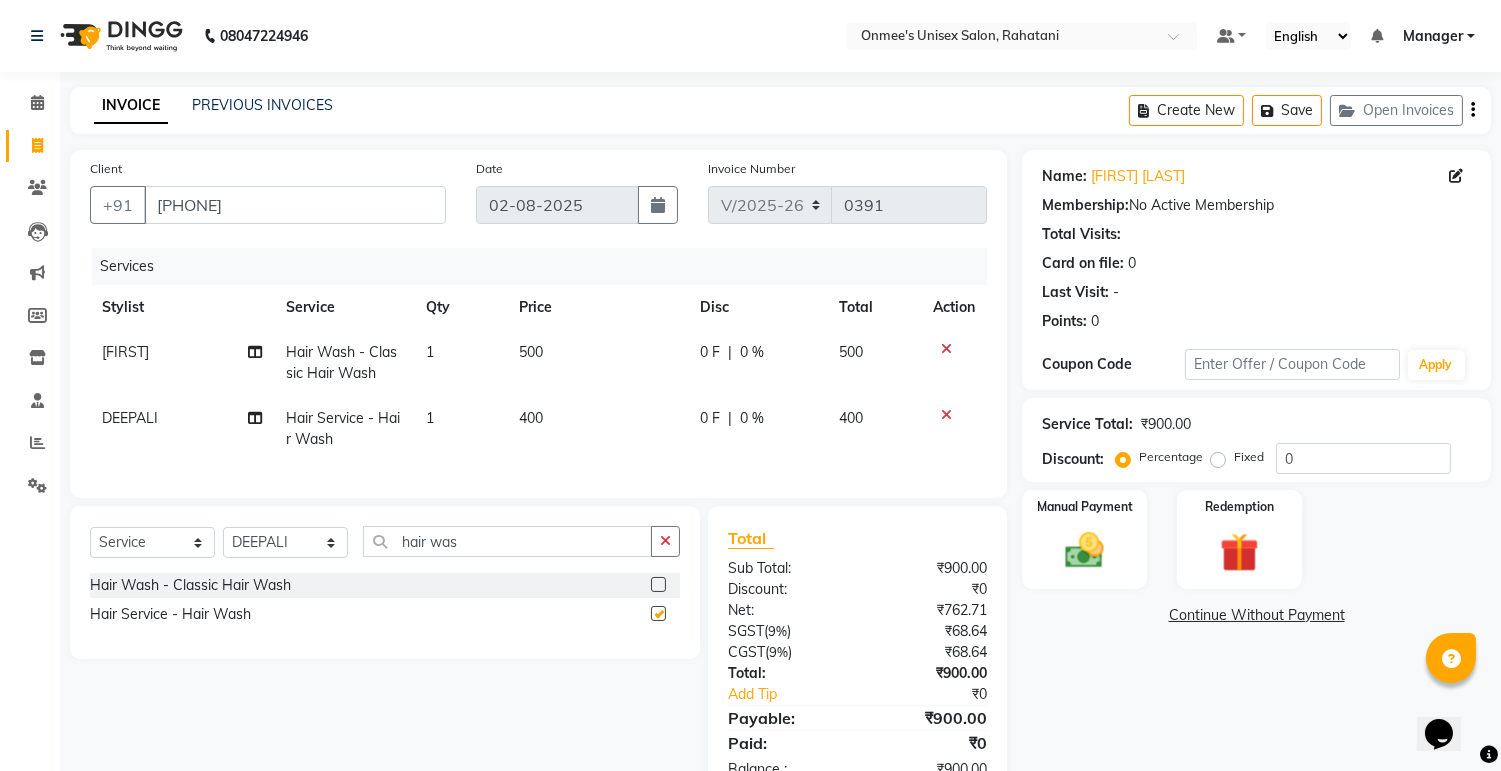 checkbox on "false" 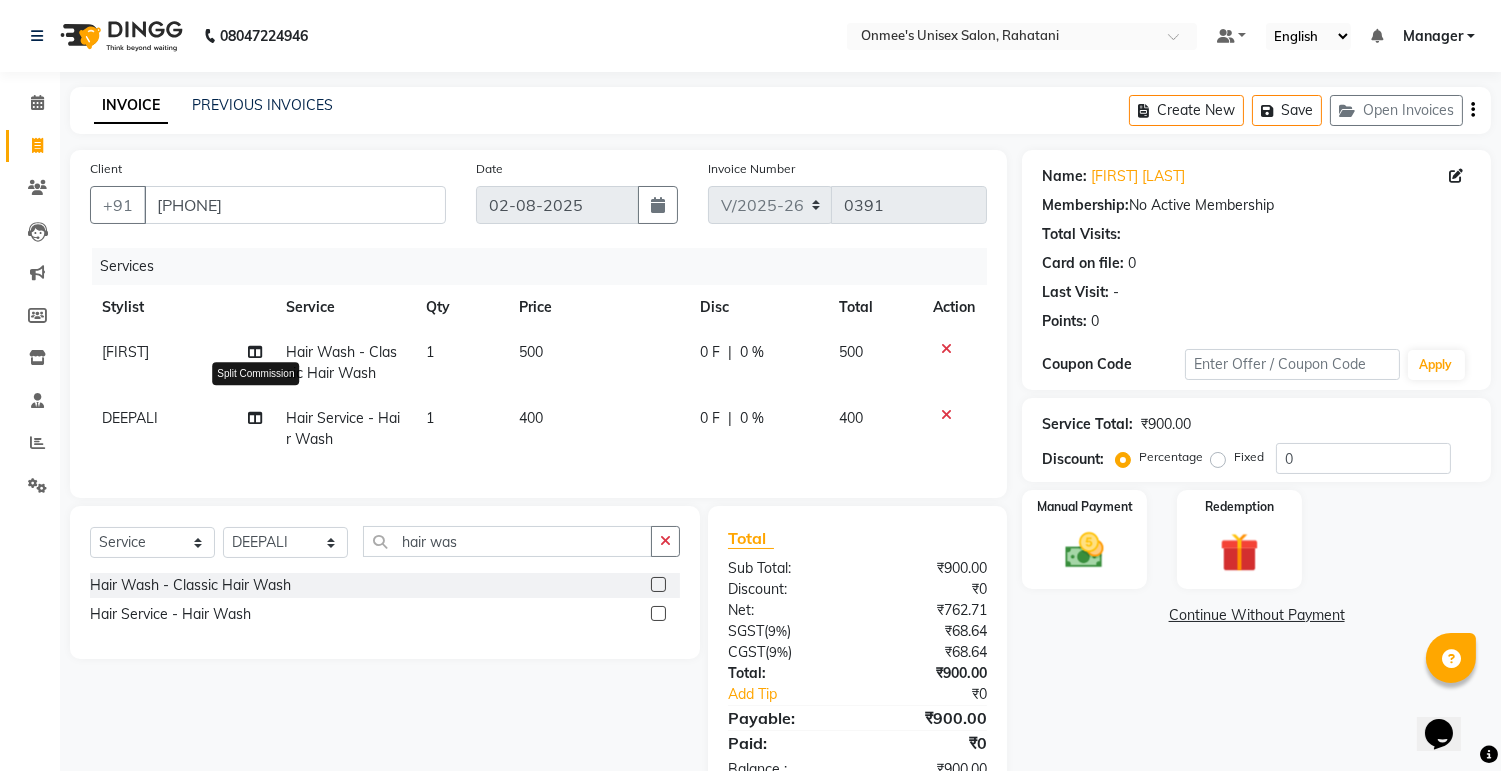 click 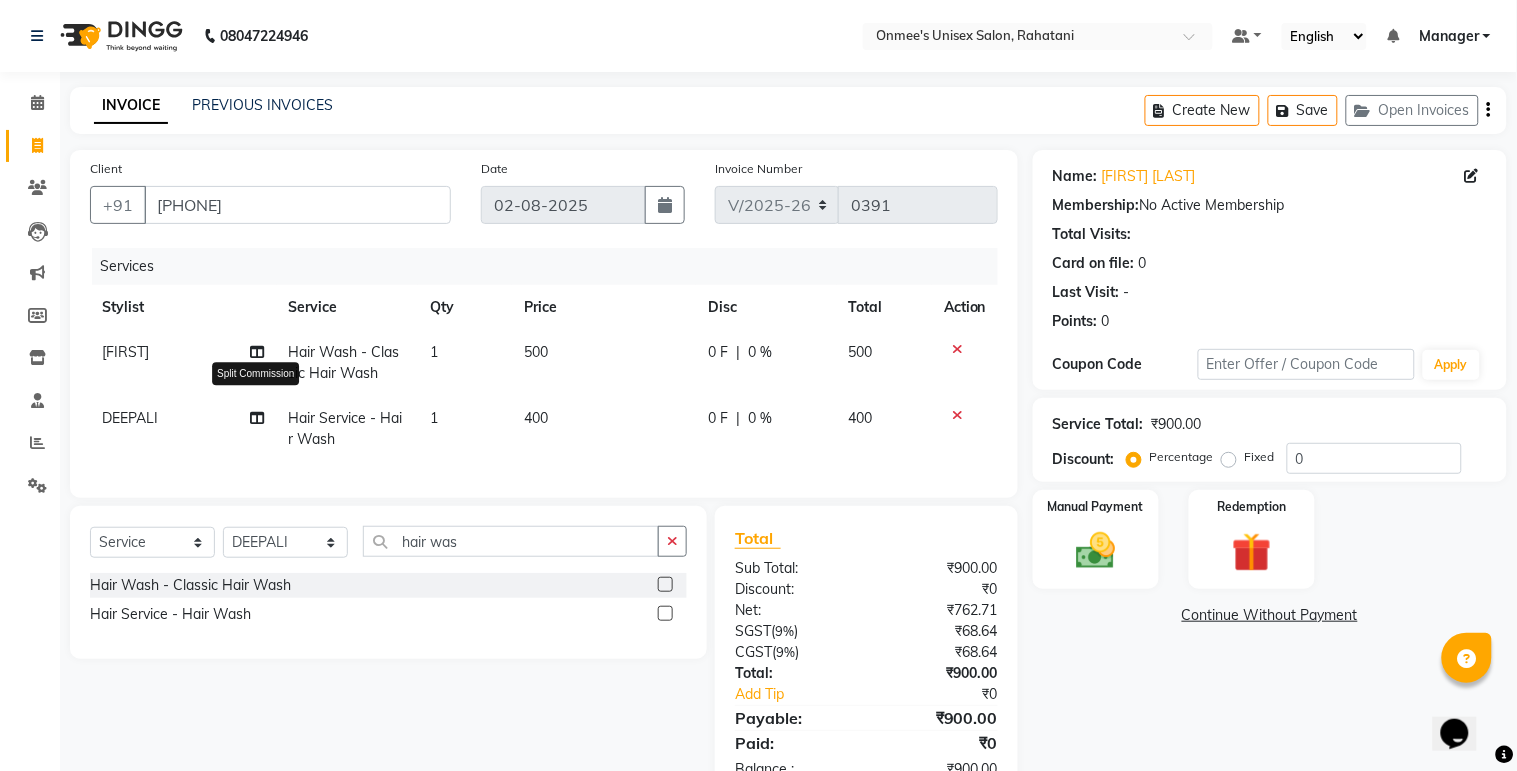 select on "79778" 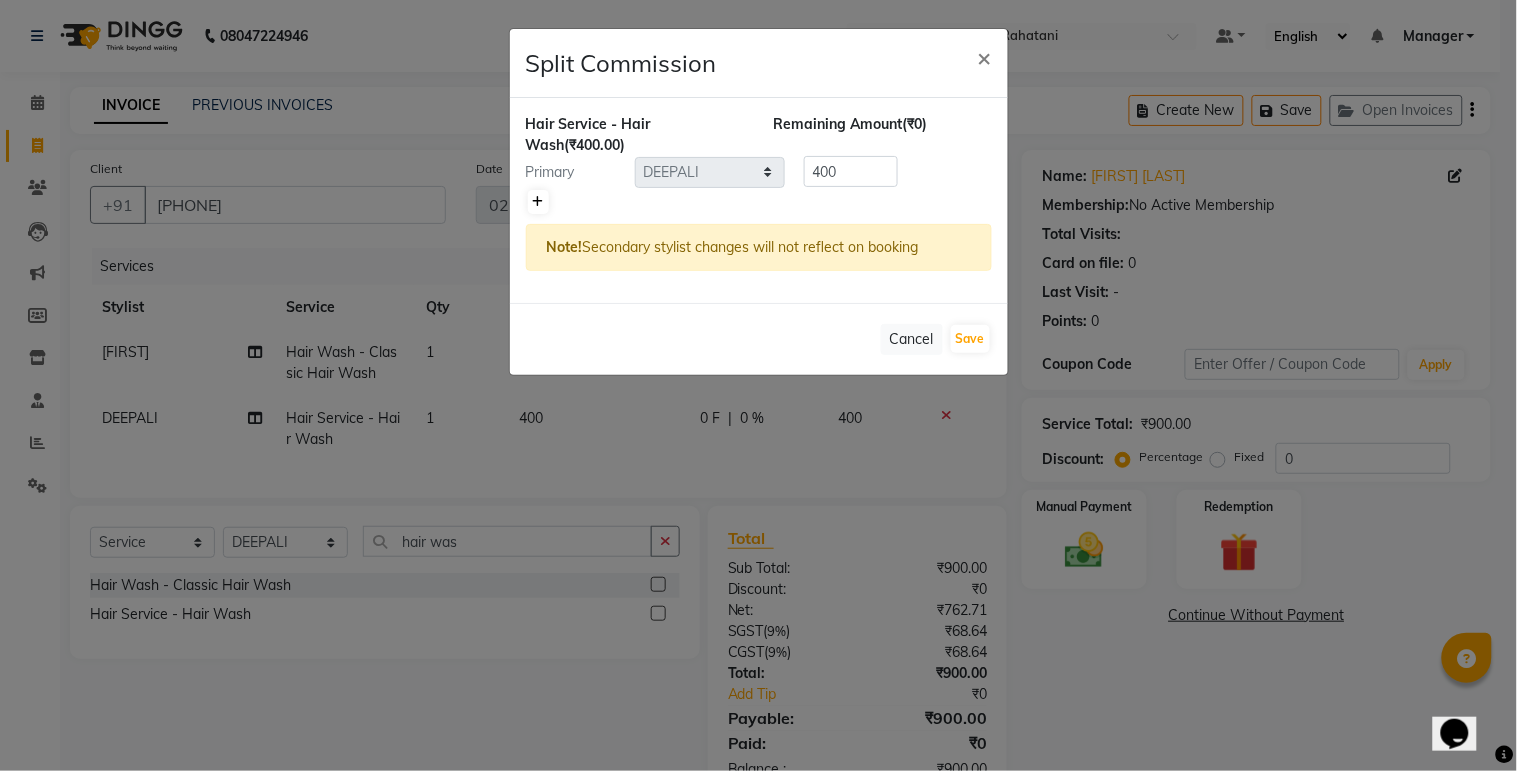 click 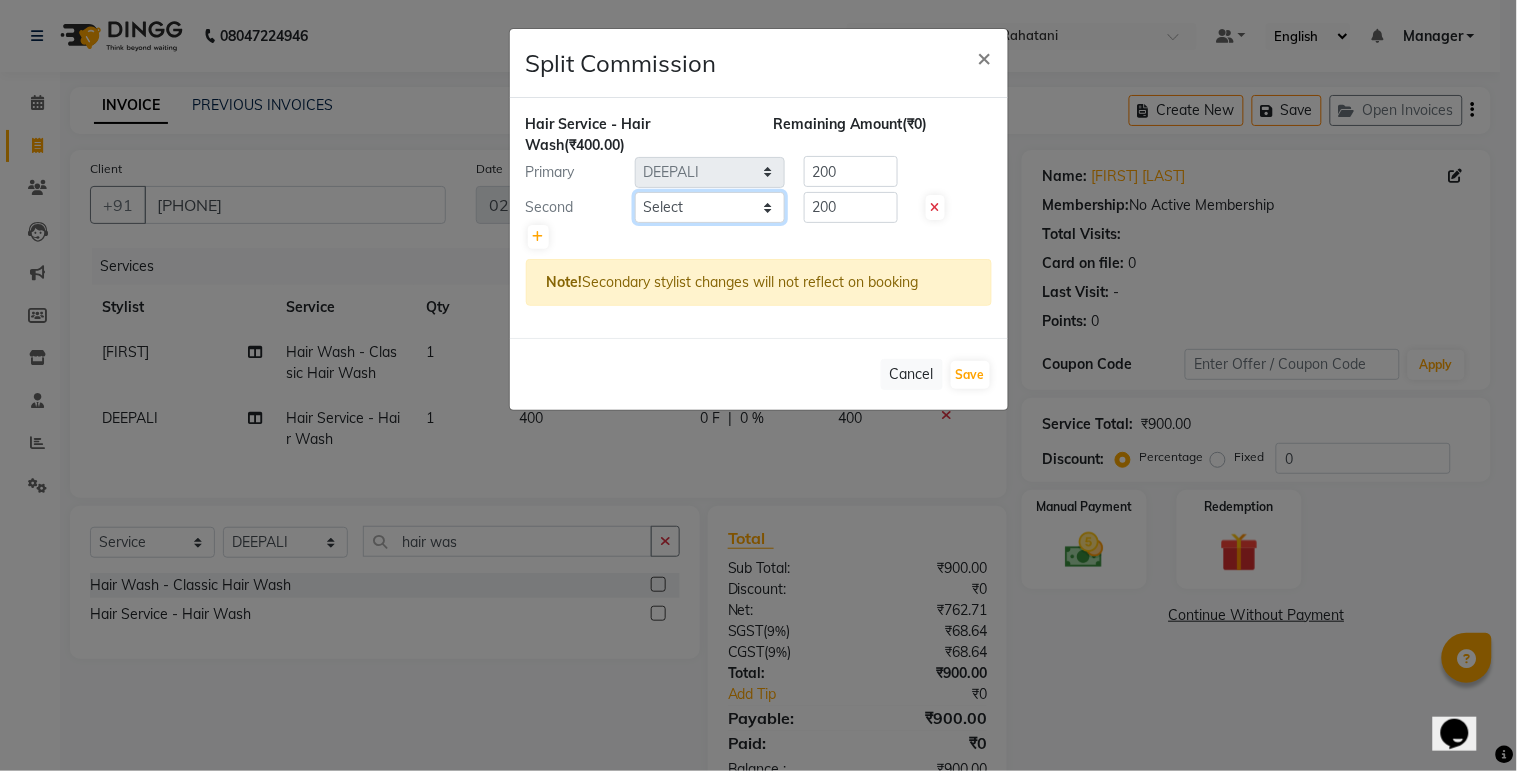 click on "Select  [FIRST]   [FIRST]   [FIRST]   [FIRST]   Manager   [FIRST]   [FIRST]   [FIRST]   [FIRST]   [LAST]   [LAST]   [LAST]" 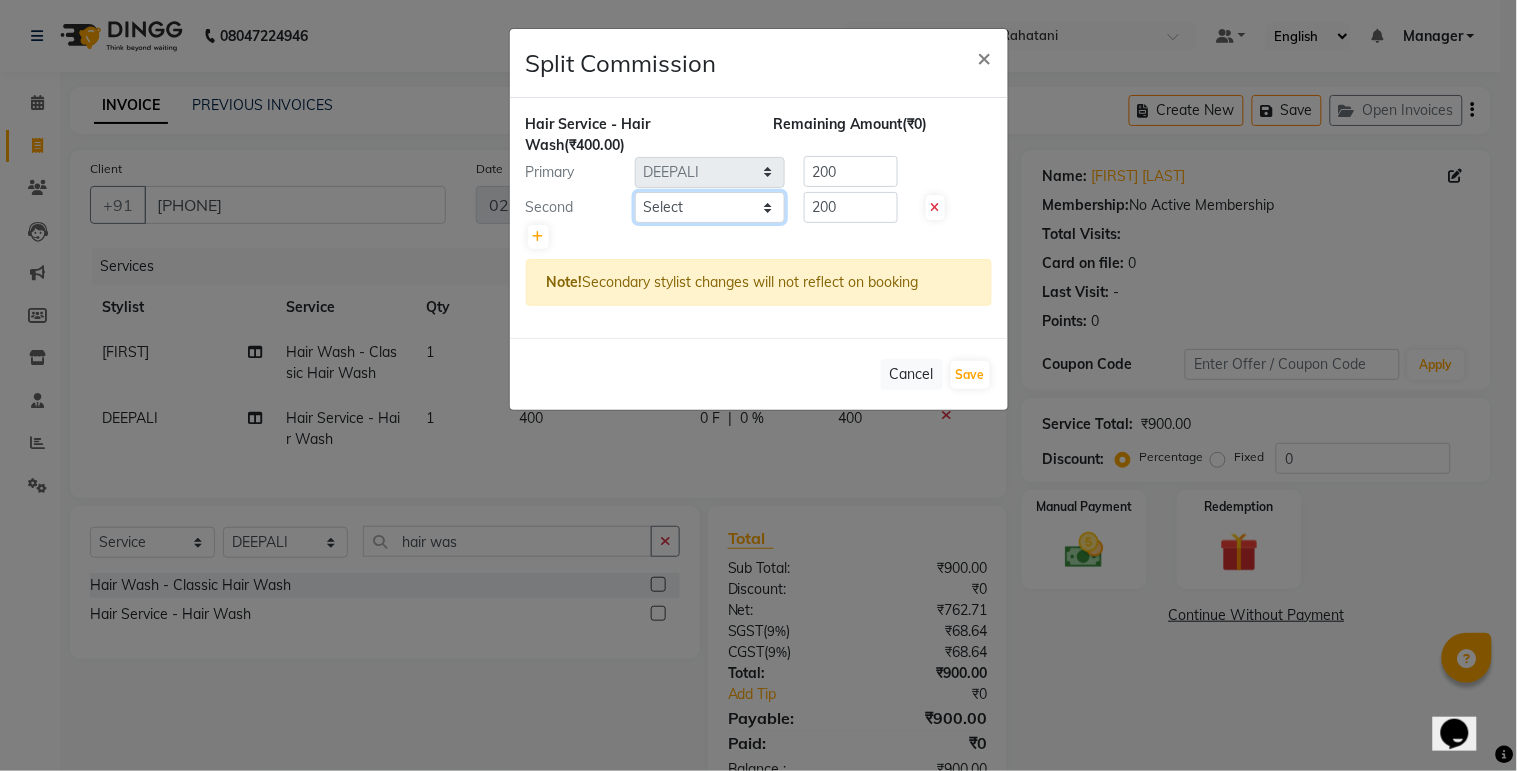select on "[PHONE]" 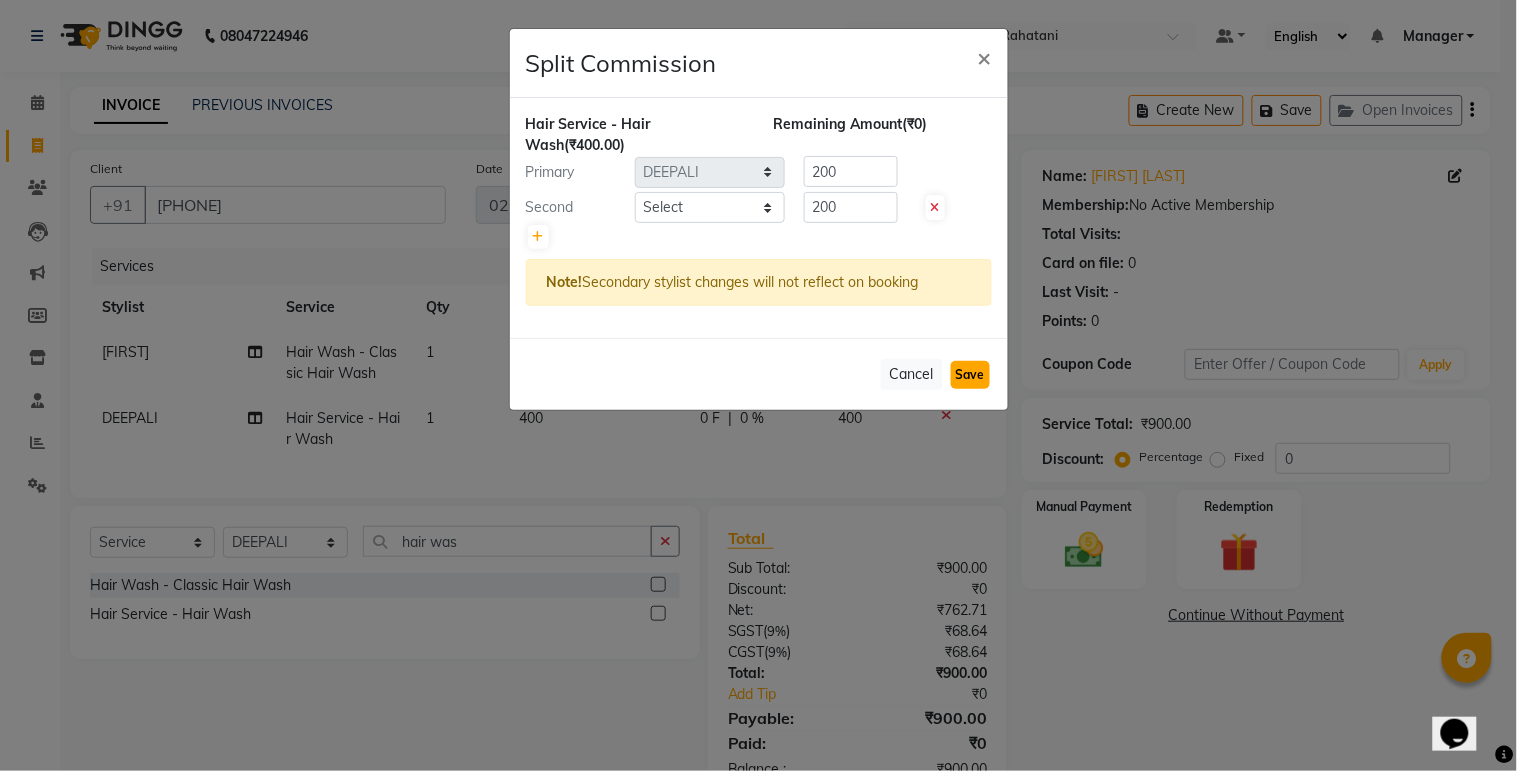 click on "Save" 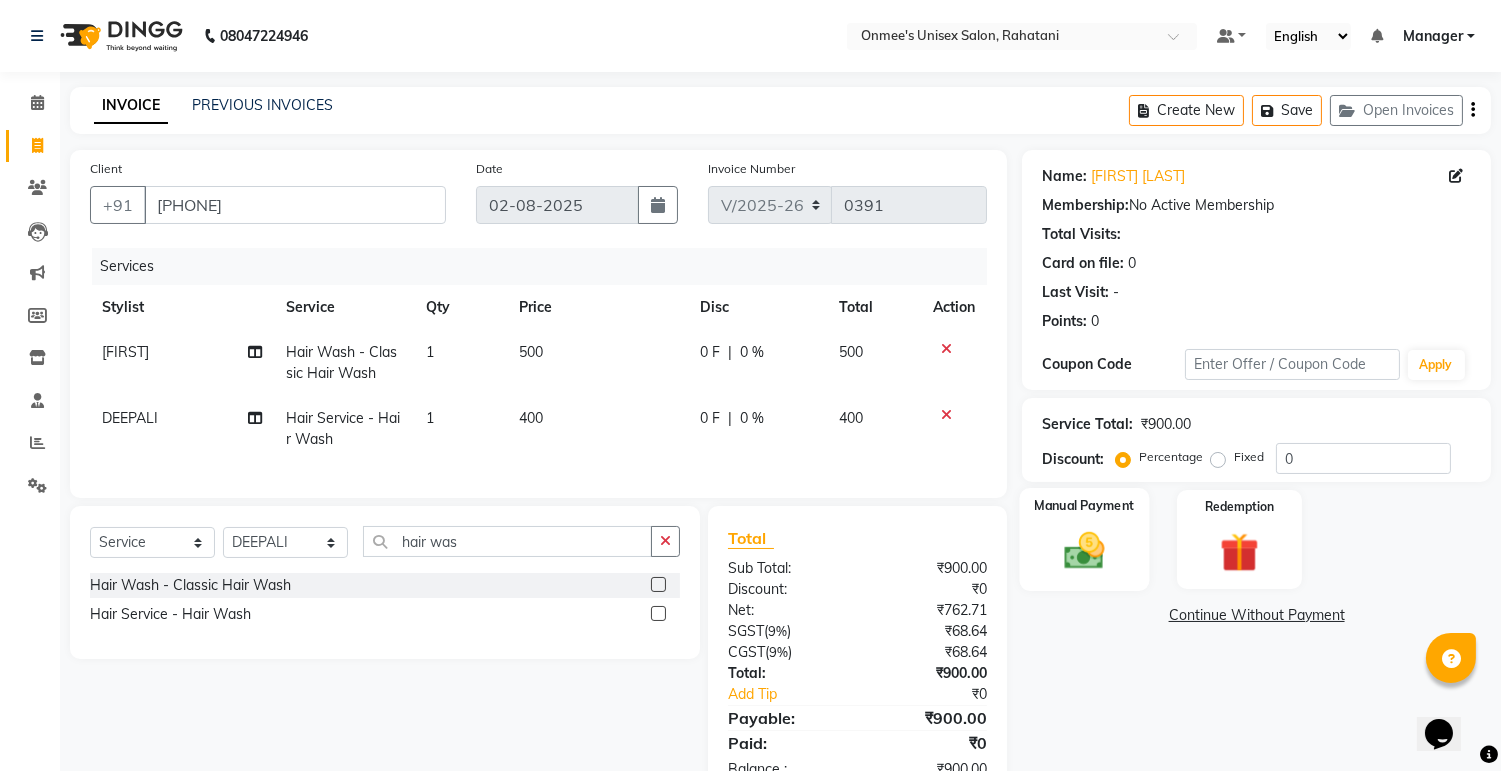 click 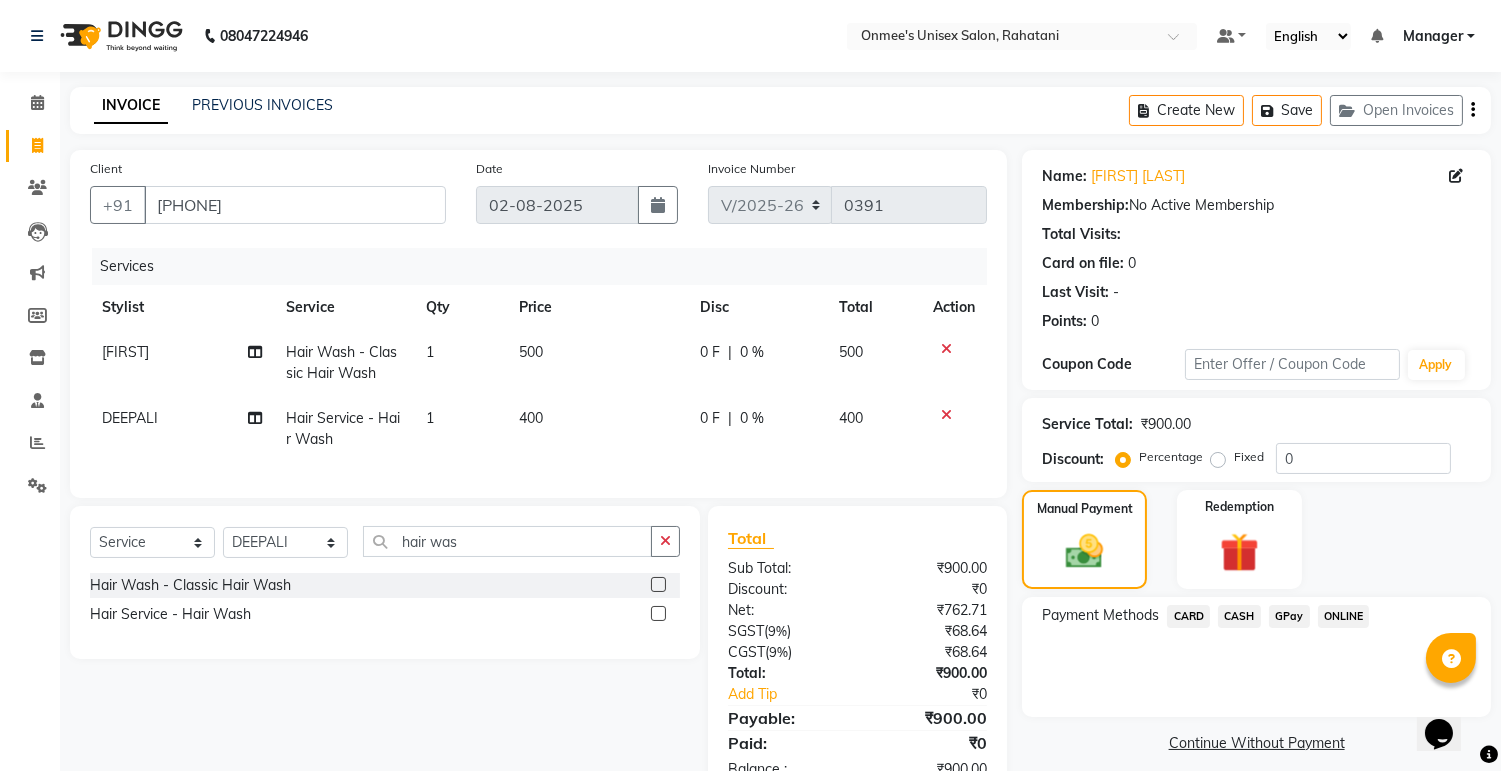 click on "ONLINE" 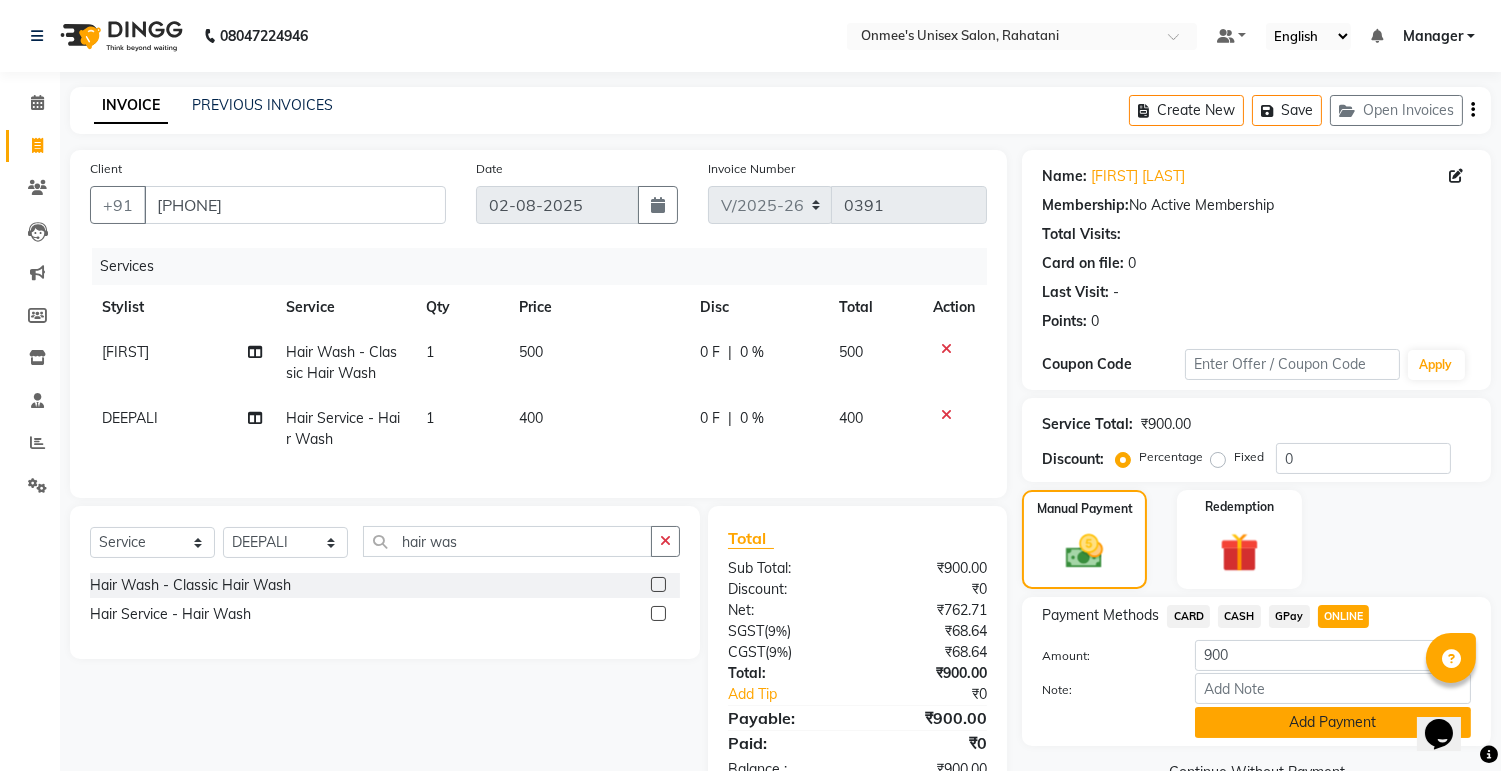 click on "Add Payment" 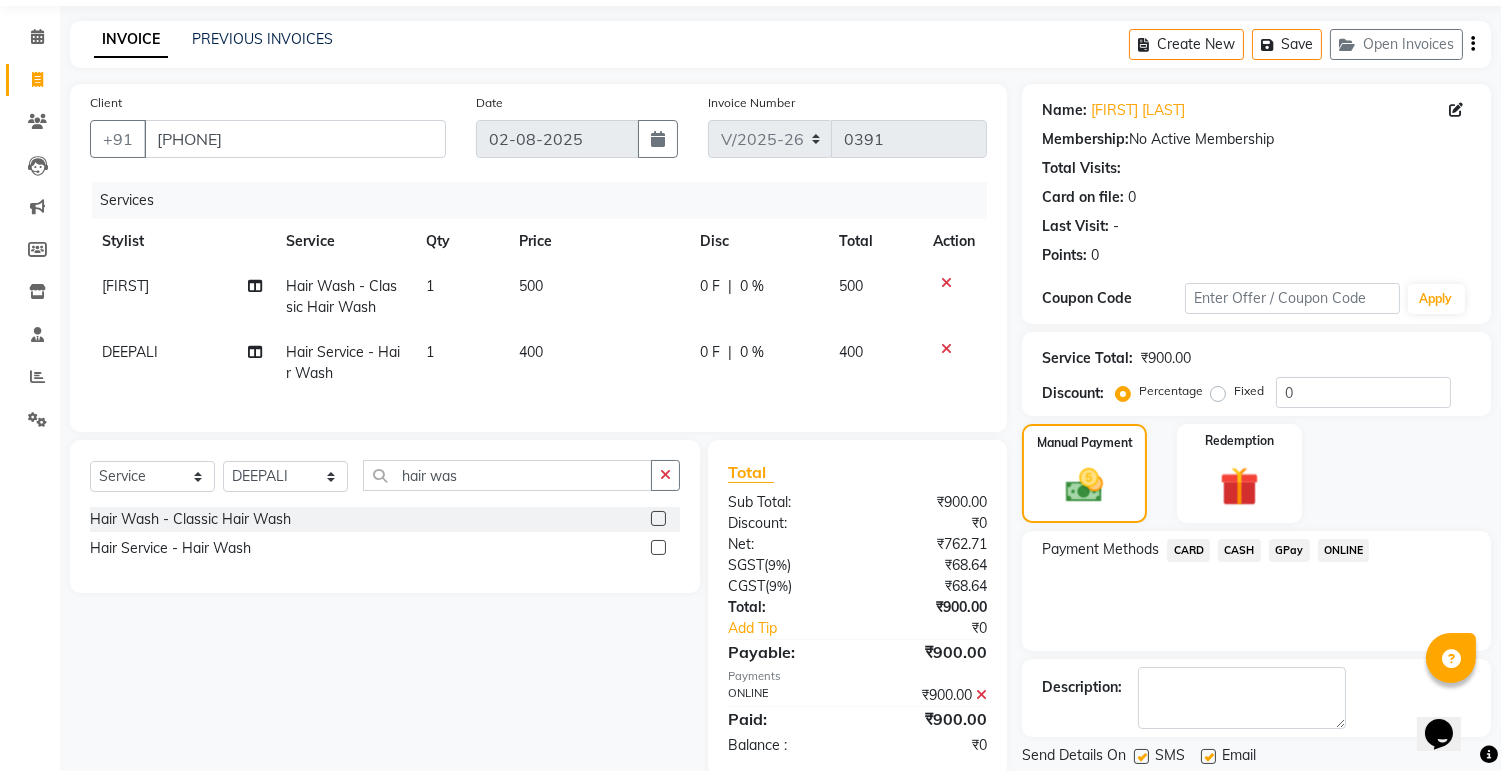 scroll, scrollTop: 128, scrollLeft: 0, axis: vertical 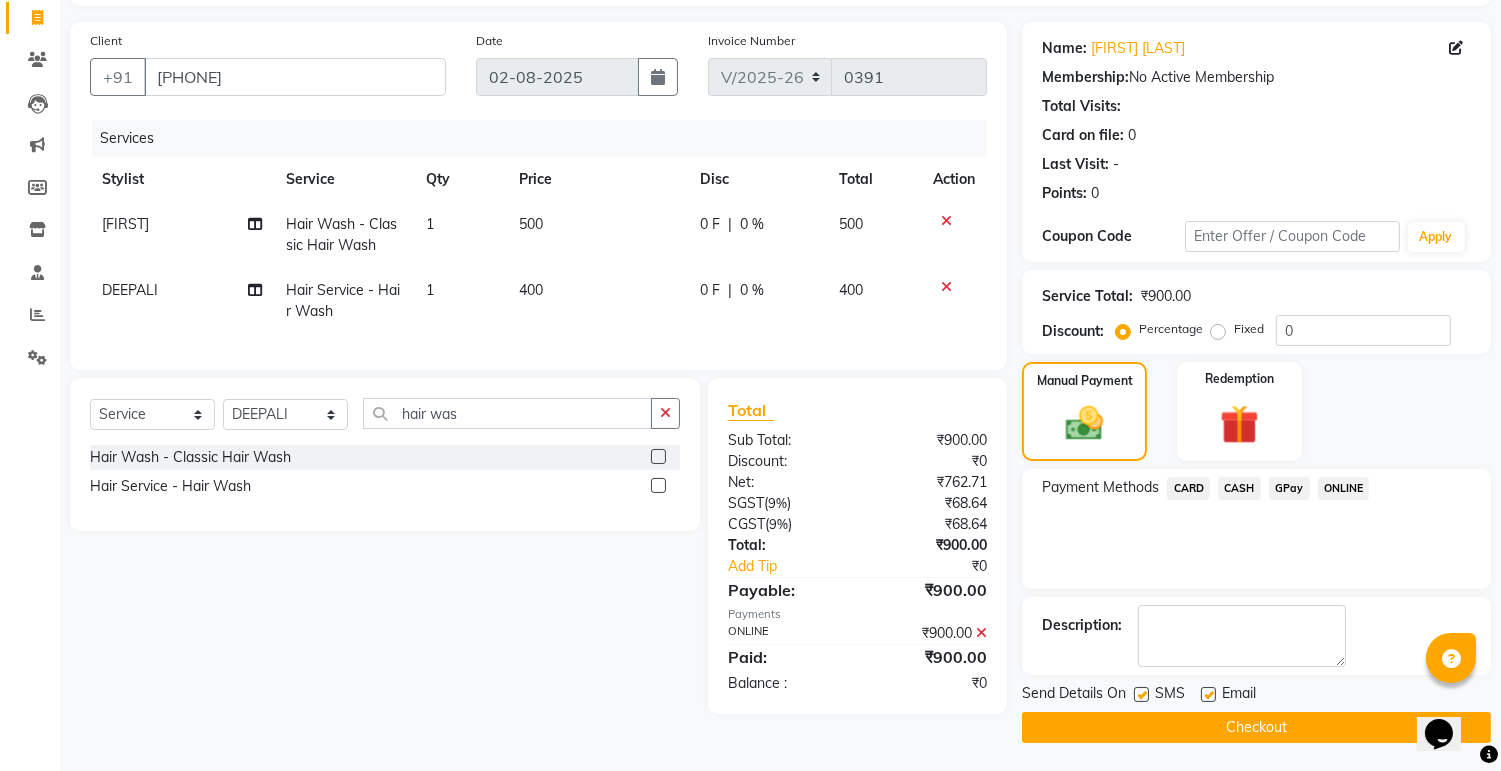 click 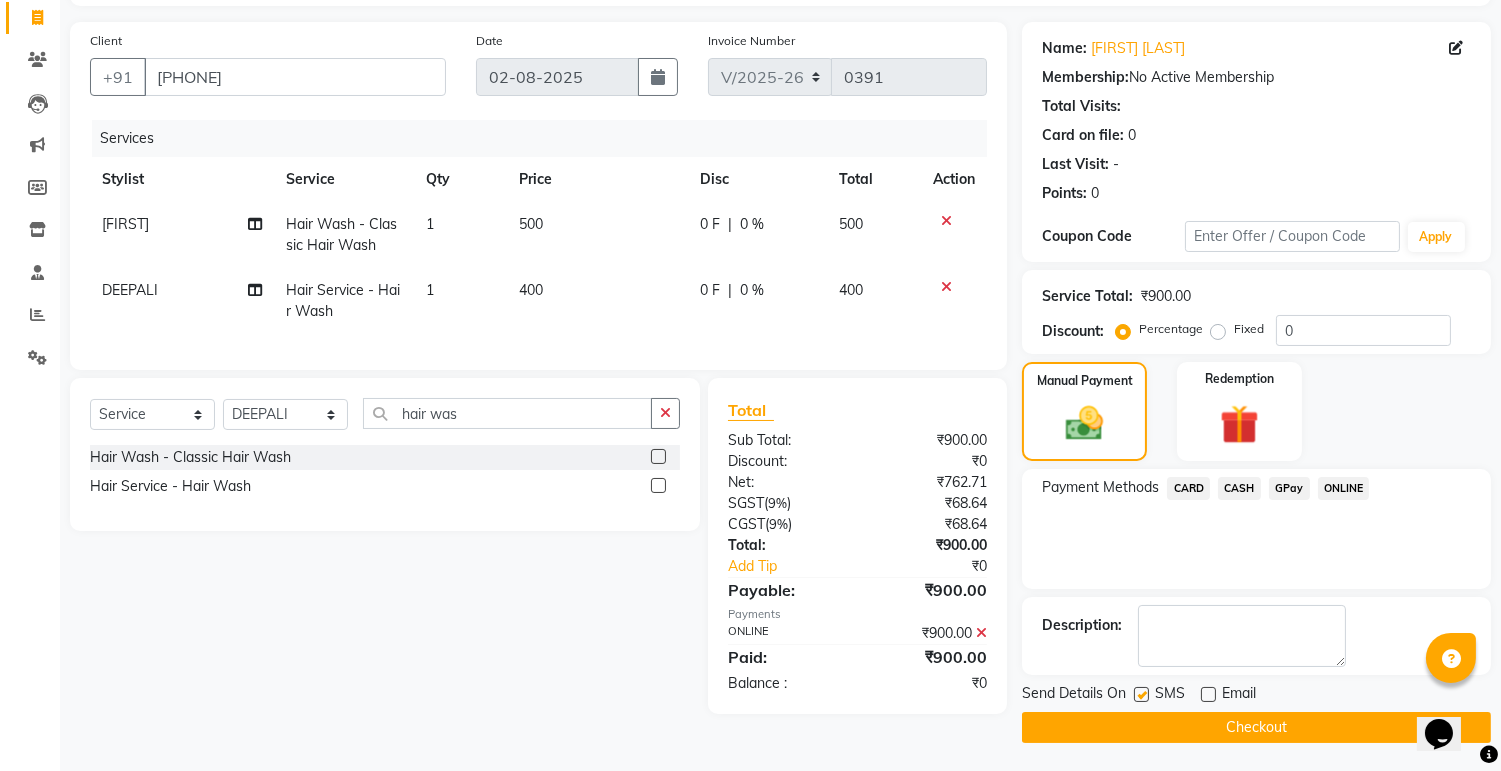 click 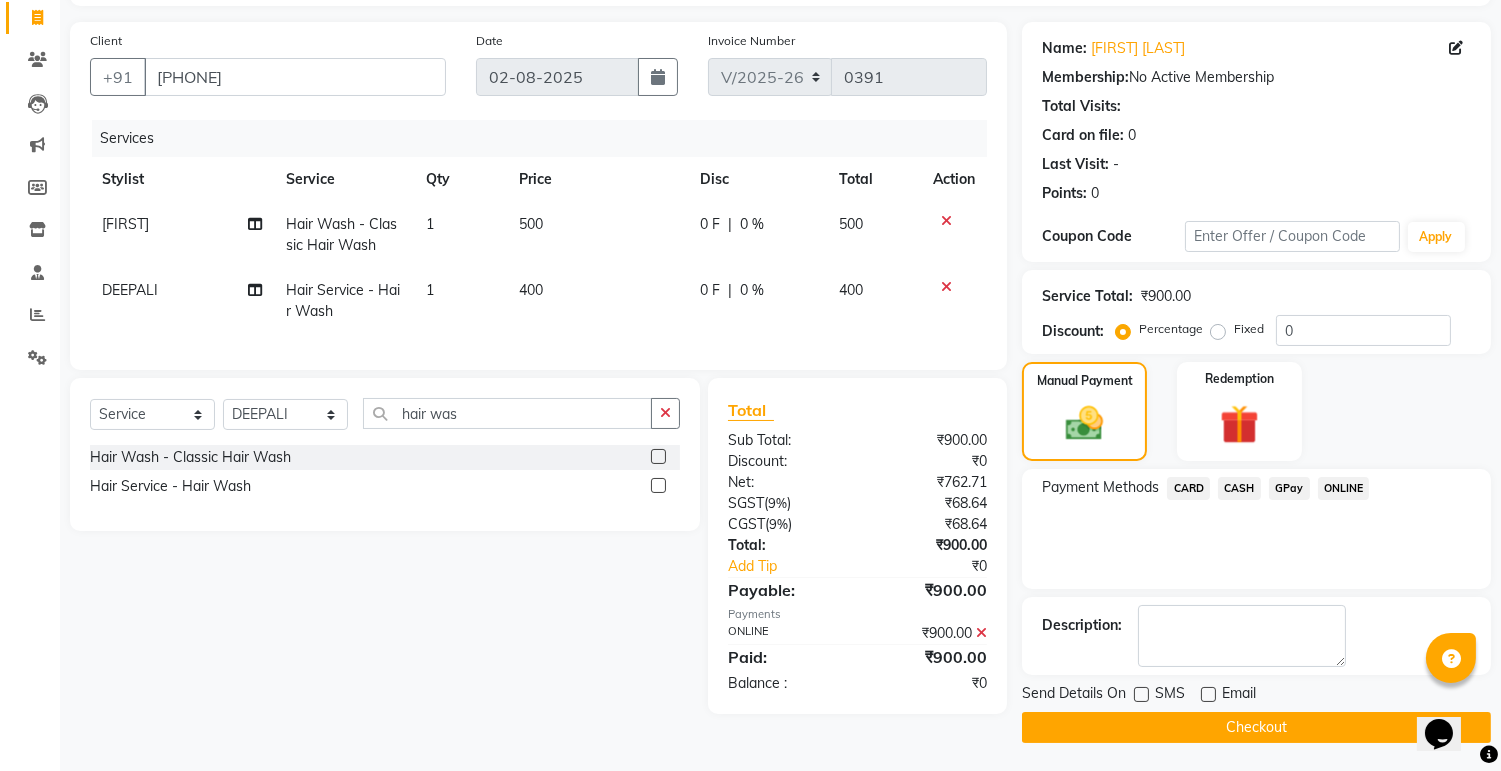 click on "Checkout" 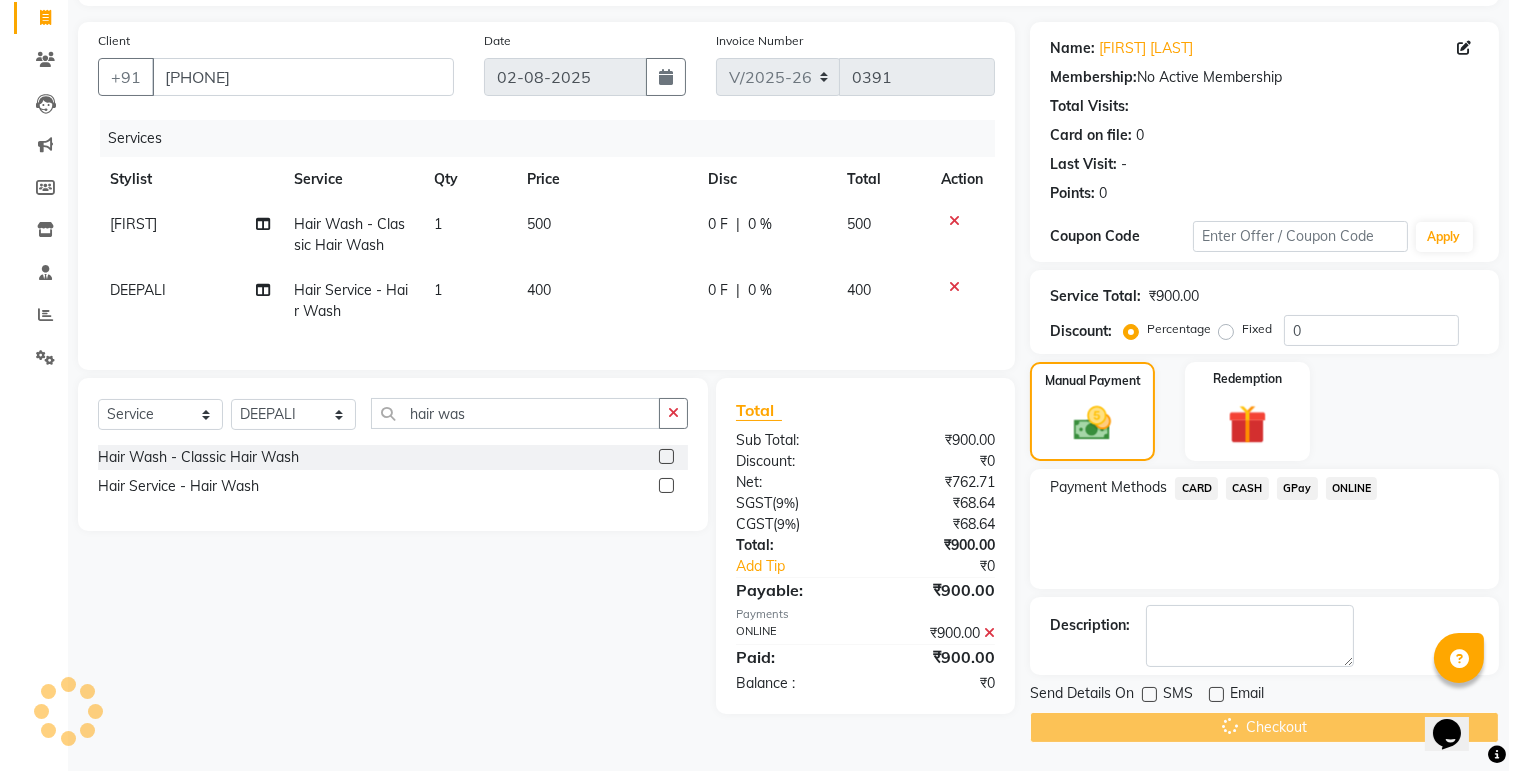 scroll, scrollTop: 0, scrollLeft: 0, axis: both 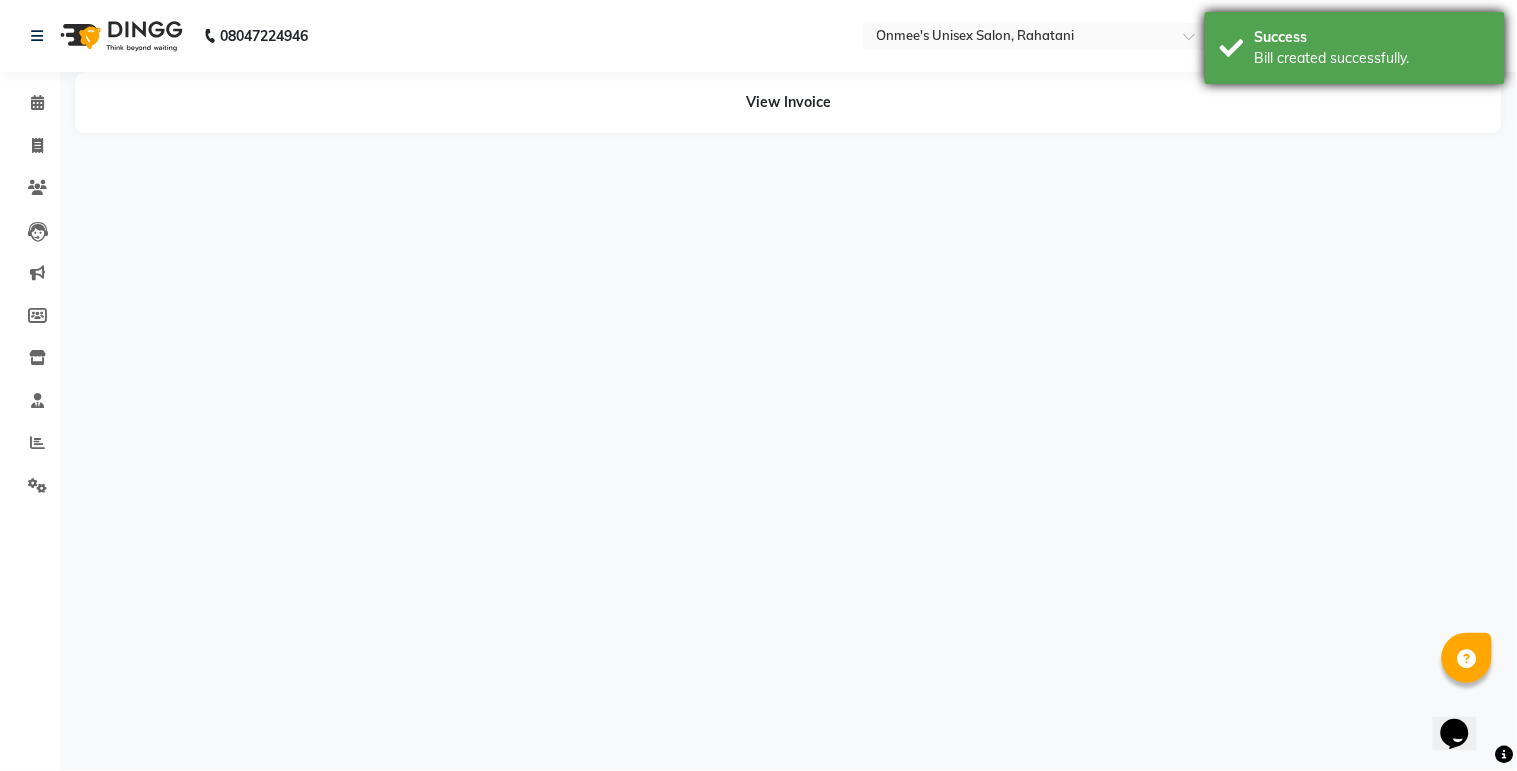 select on "[PHONE]" 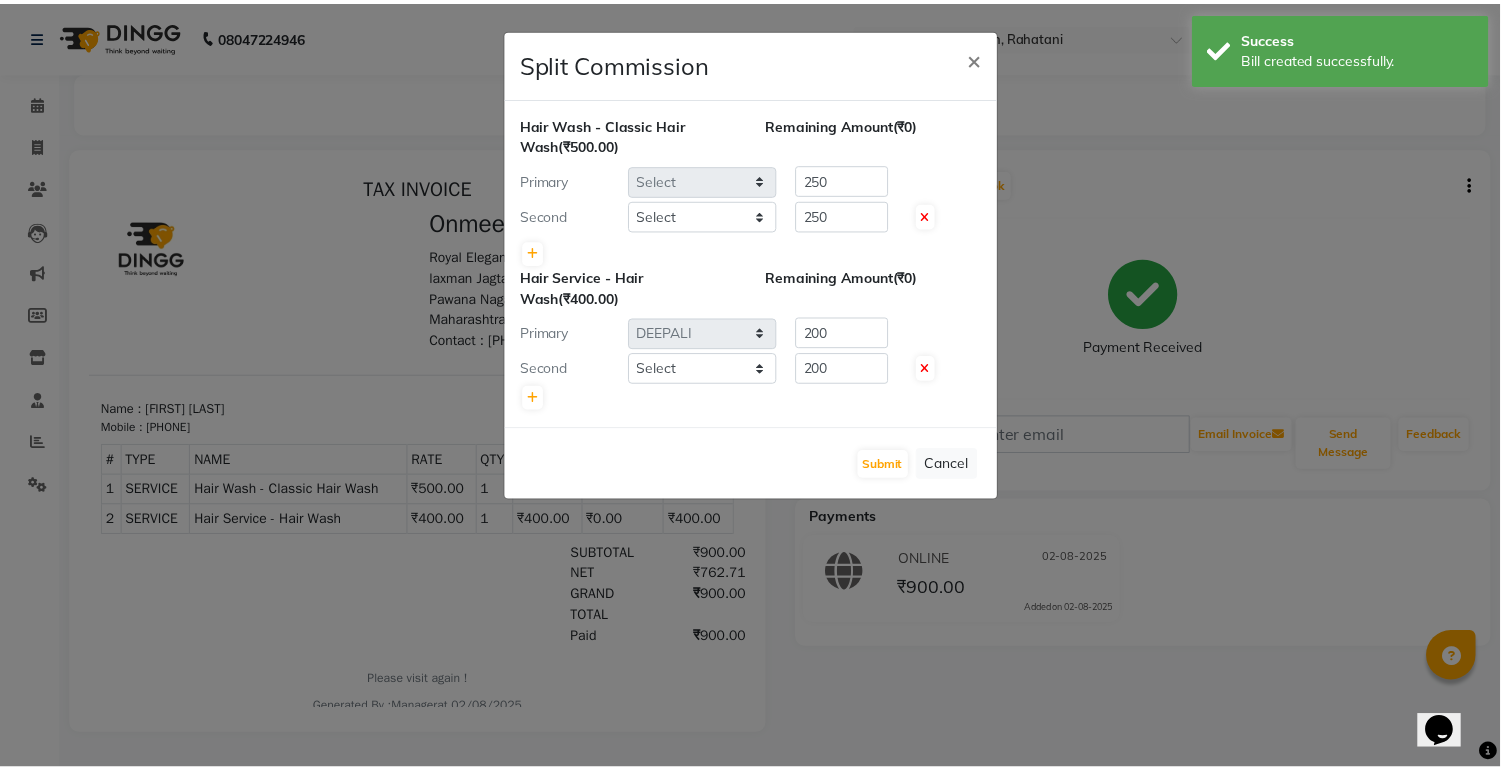 scroll, scrollTop: 0, scrollLeft: 0, axis: both 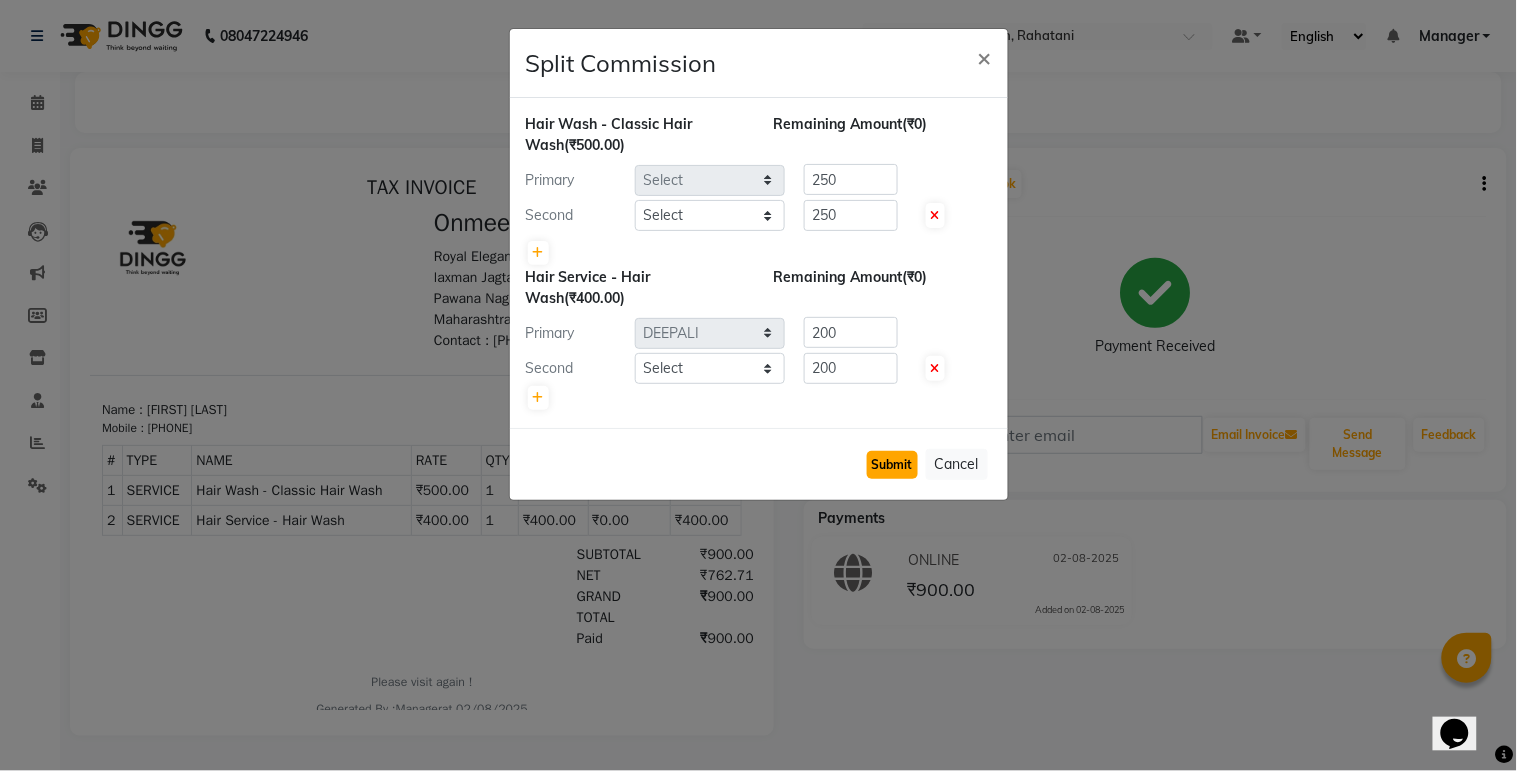 click on "Submit" 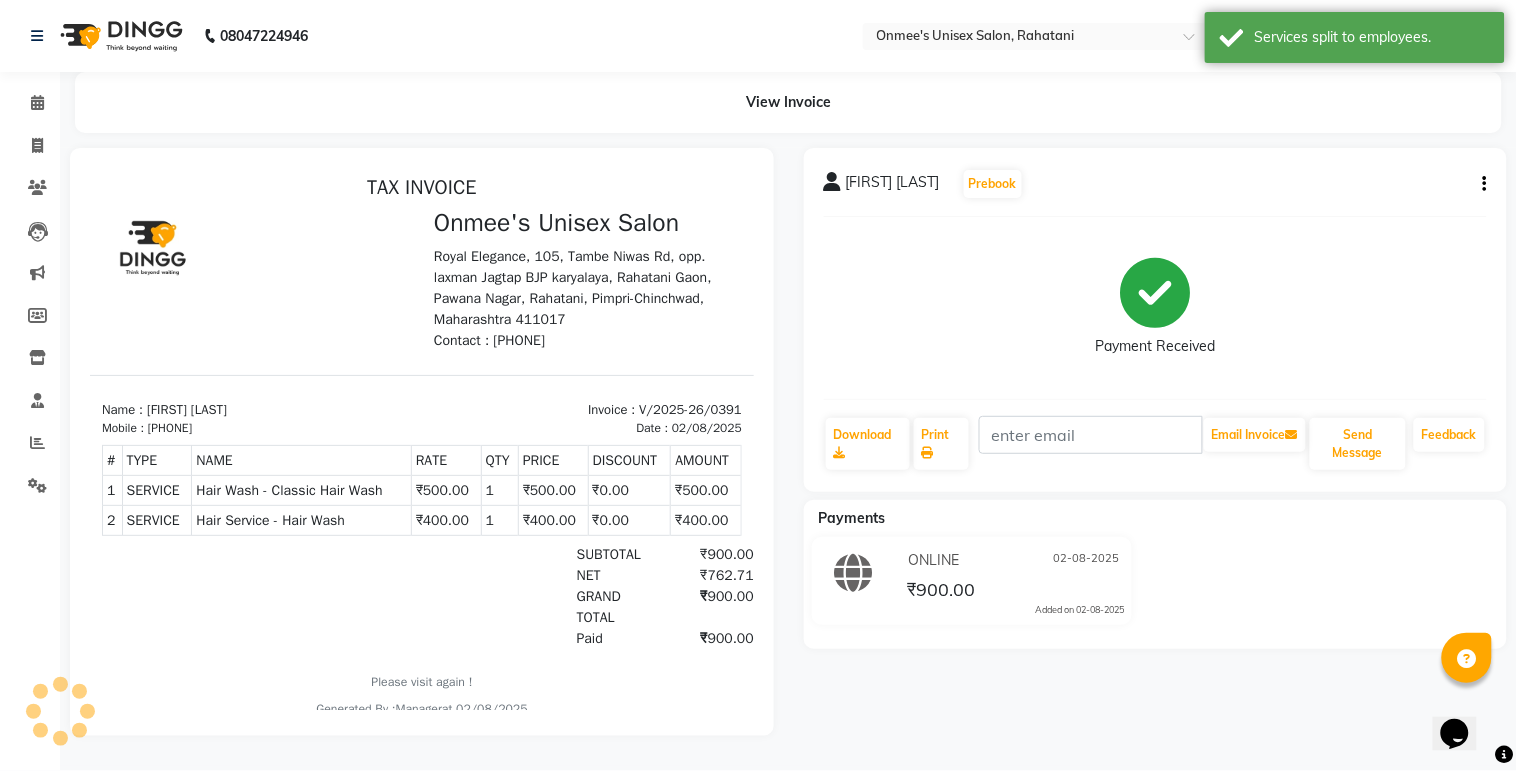 select on "service" 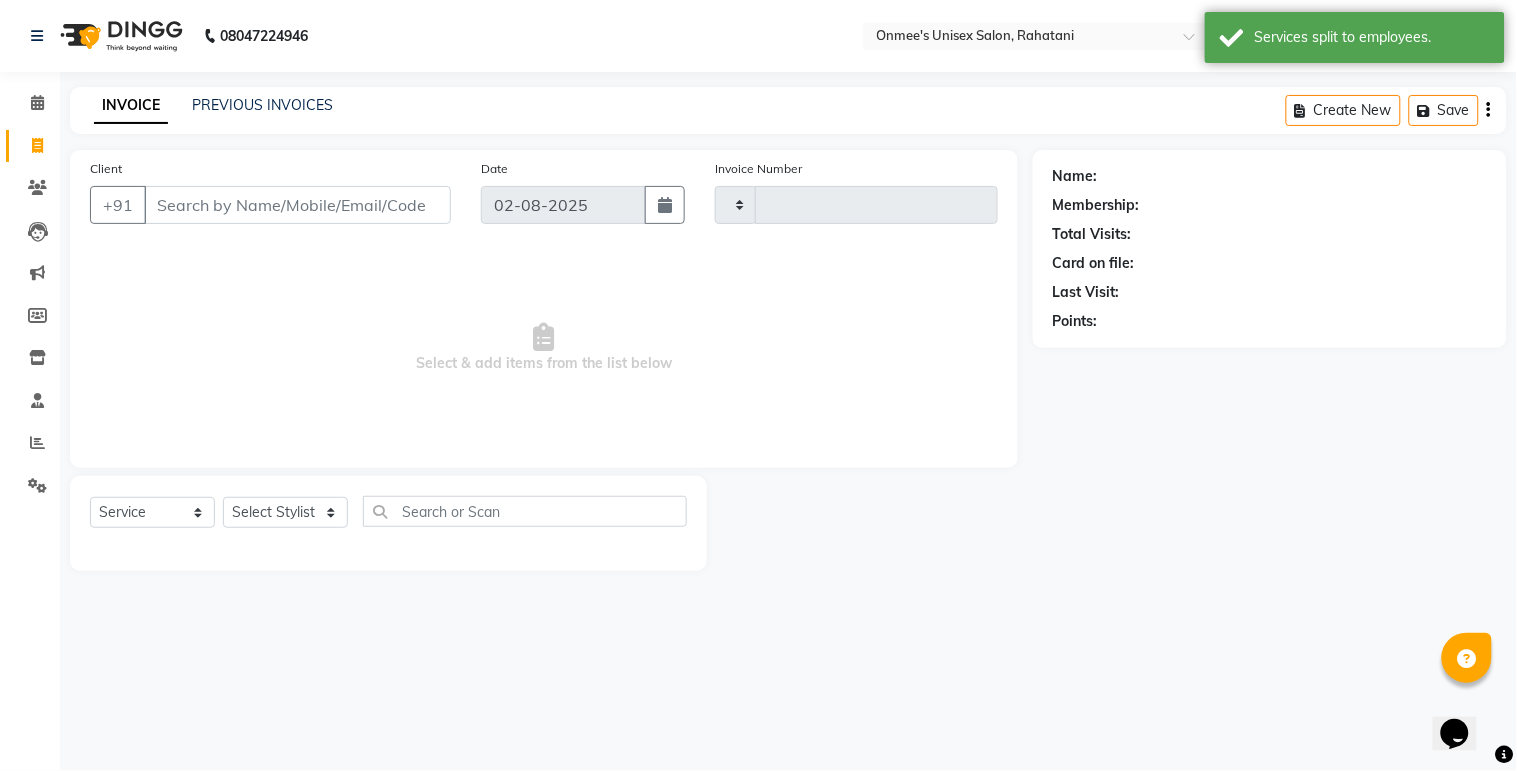 type on "0392" 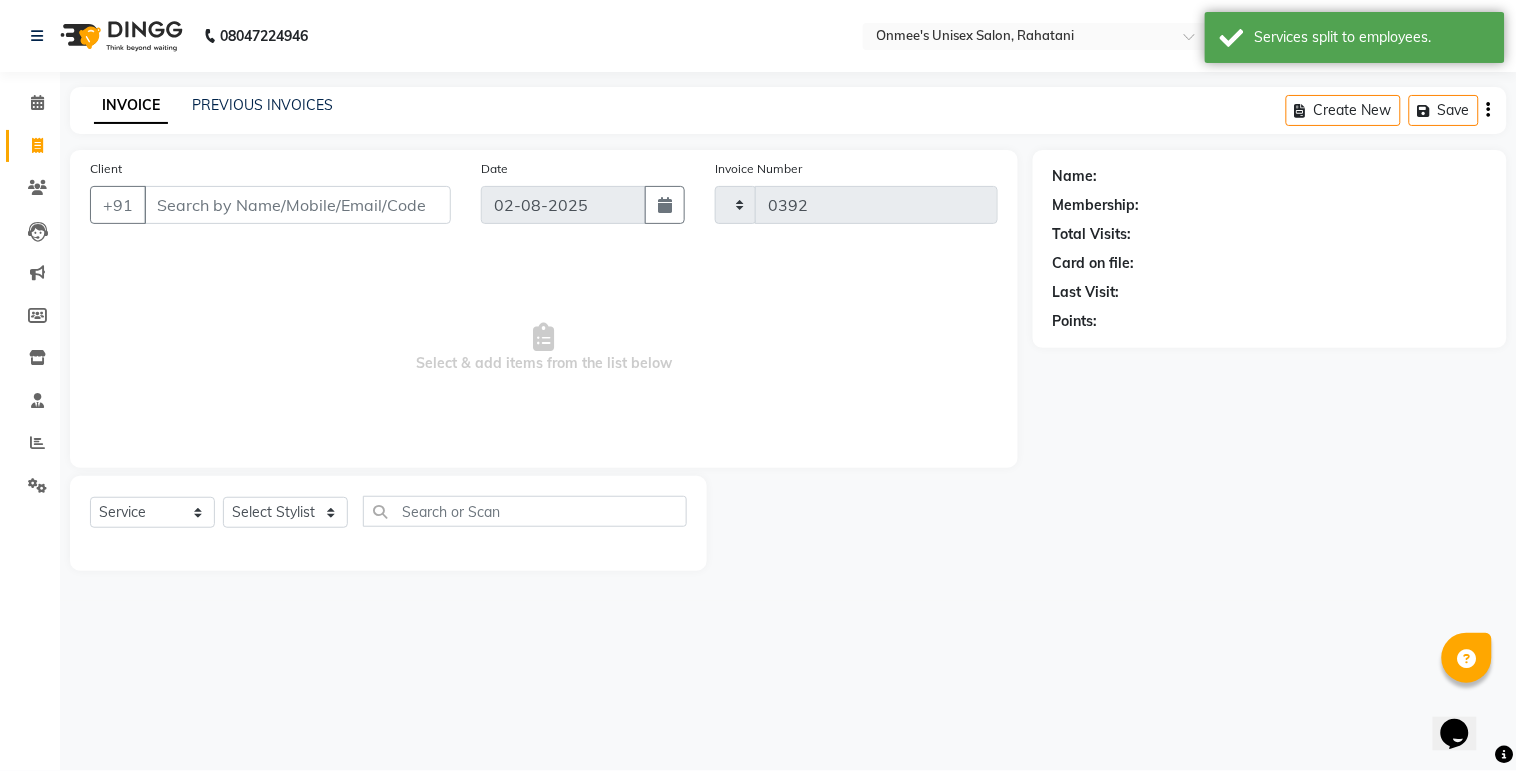 select on "8273" 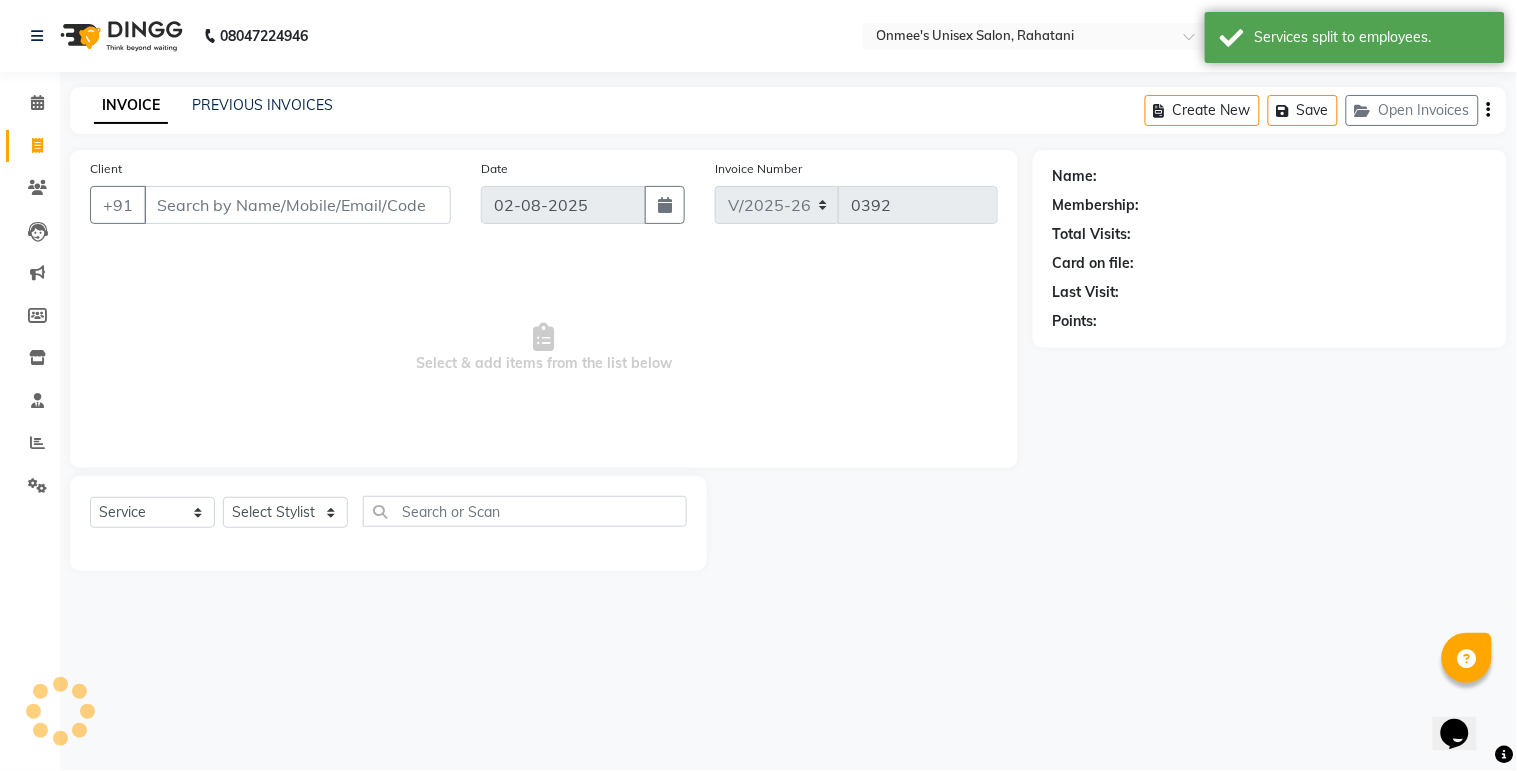 select on "79756" 